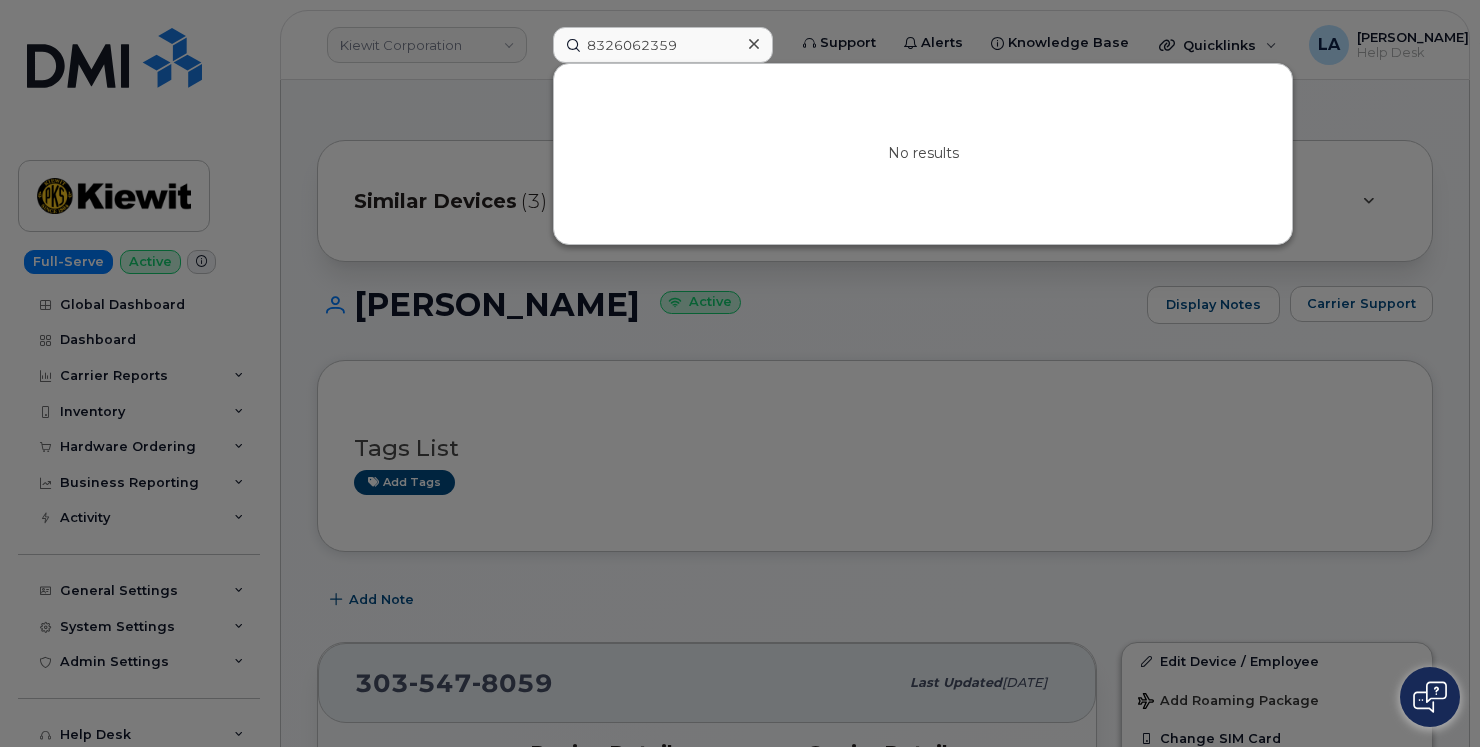 scroll, scrollTop: 0, scrollLeft: 0, axis: both 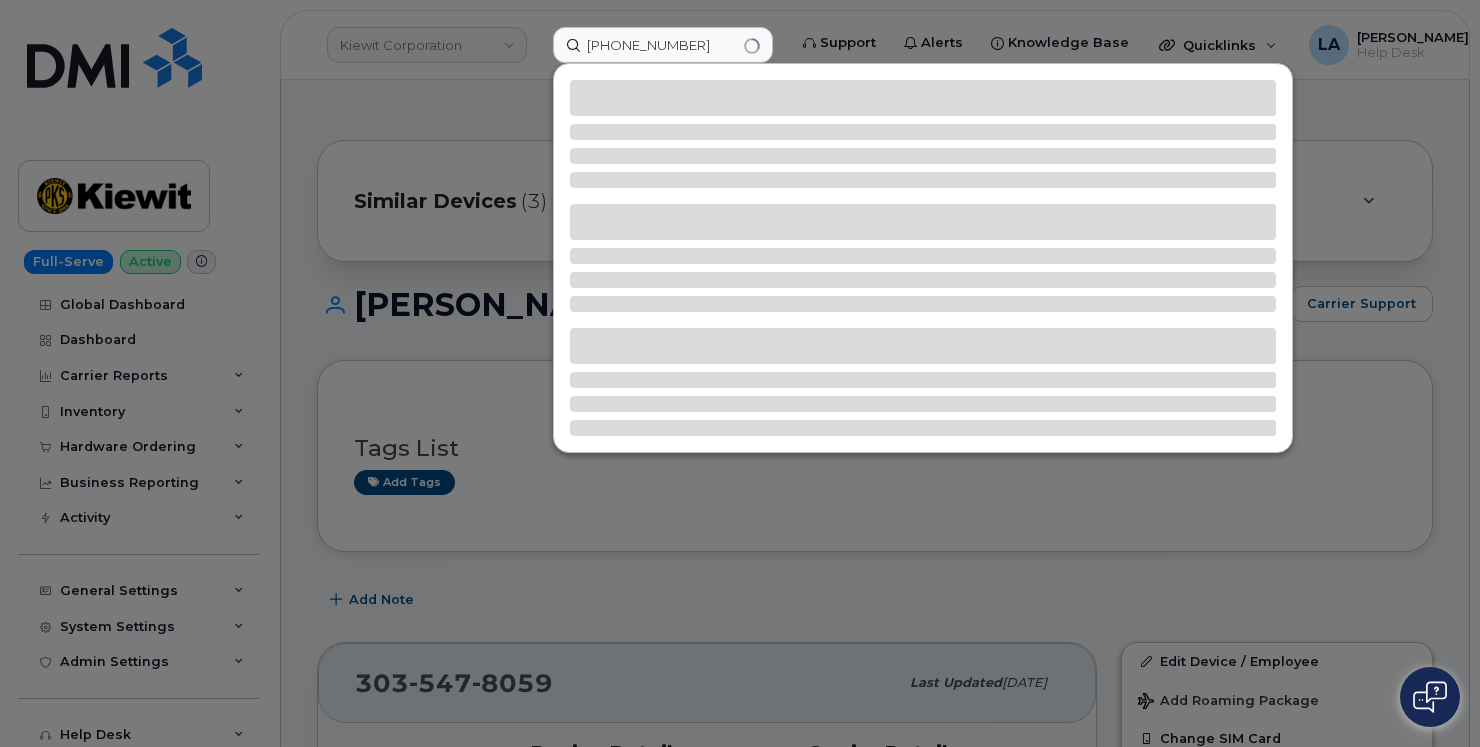 click on "514 226 7837" at bounding box center (663, 45) 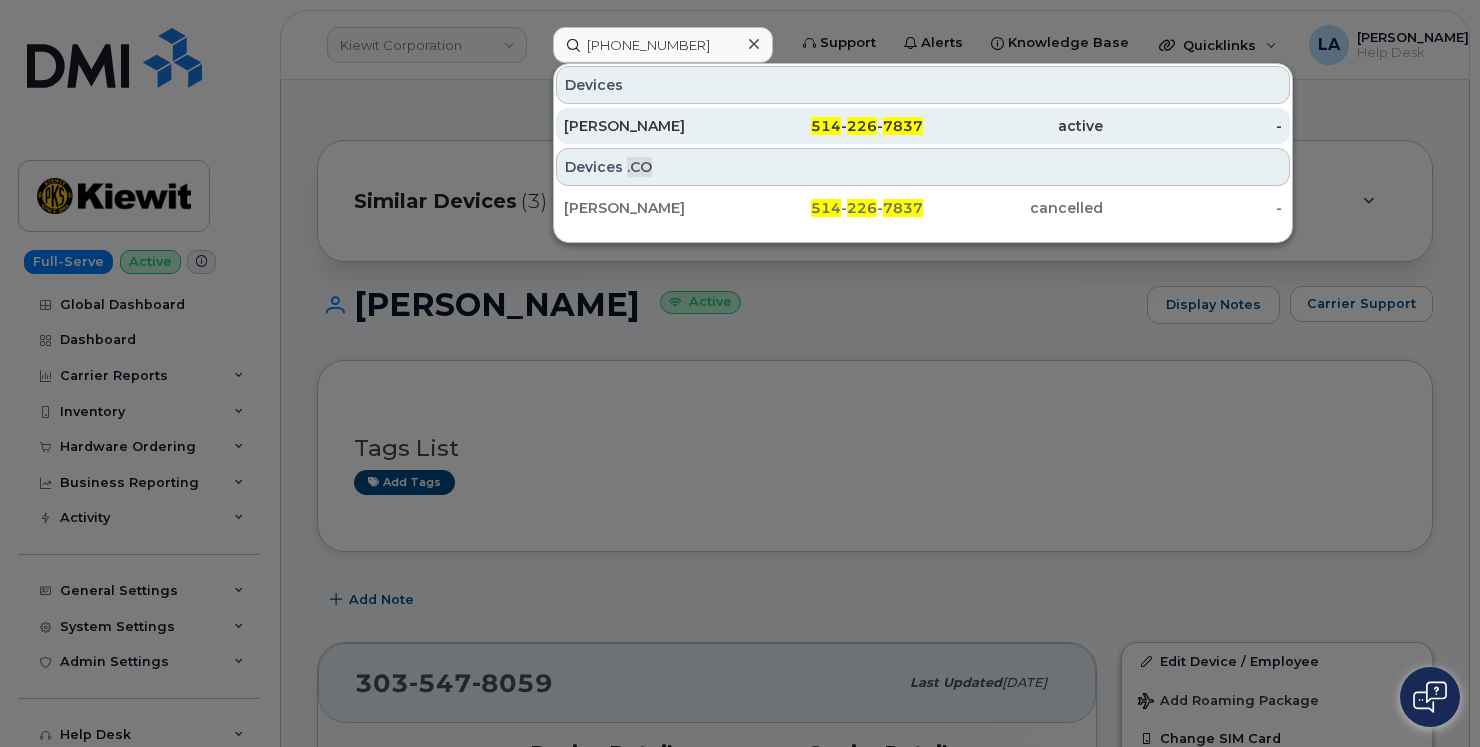 type on "514 226 7837" 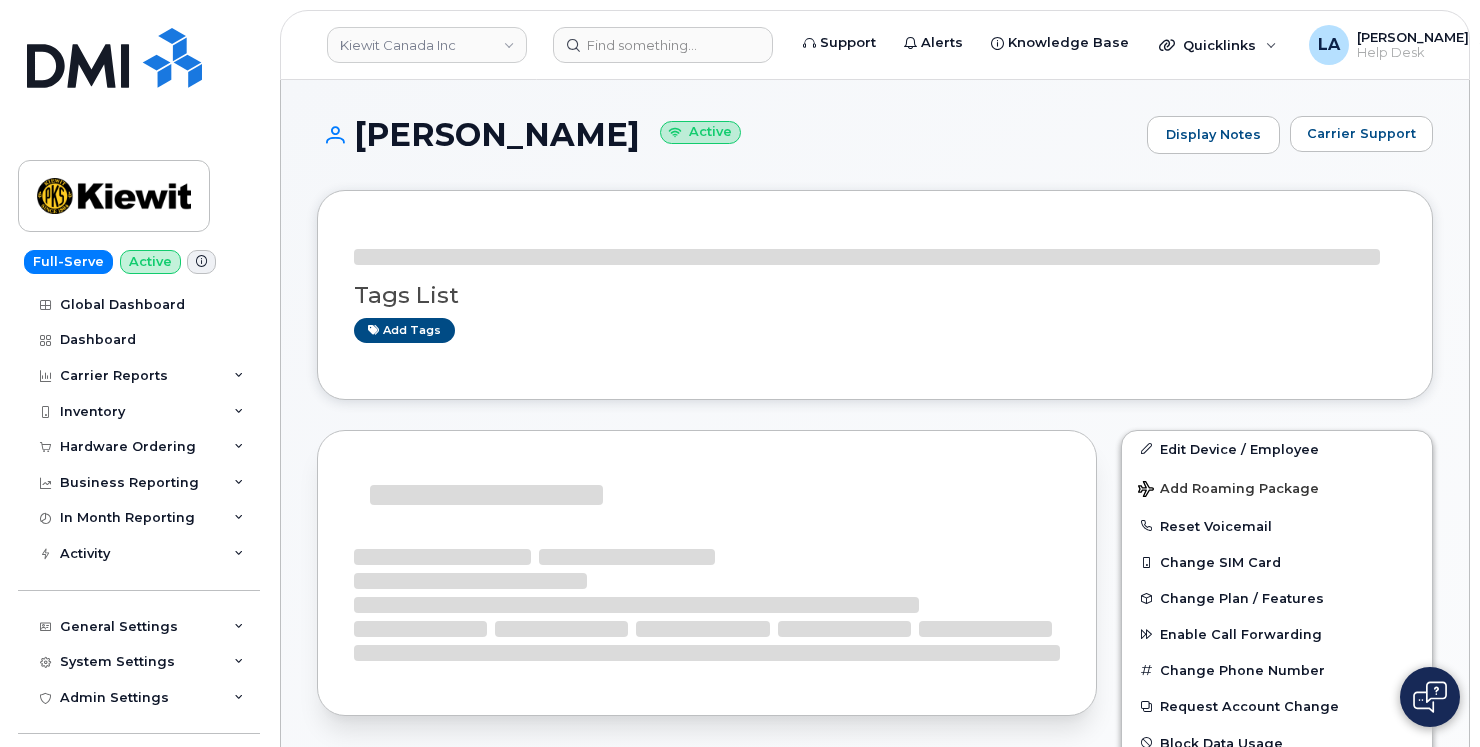 scroll, scrollTop: 0, scrollLeft: 0, axis: both 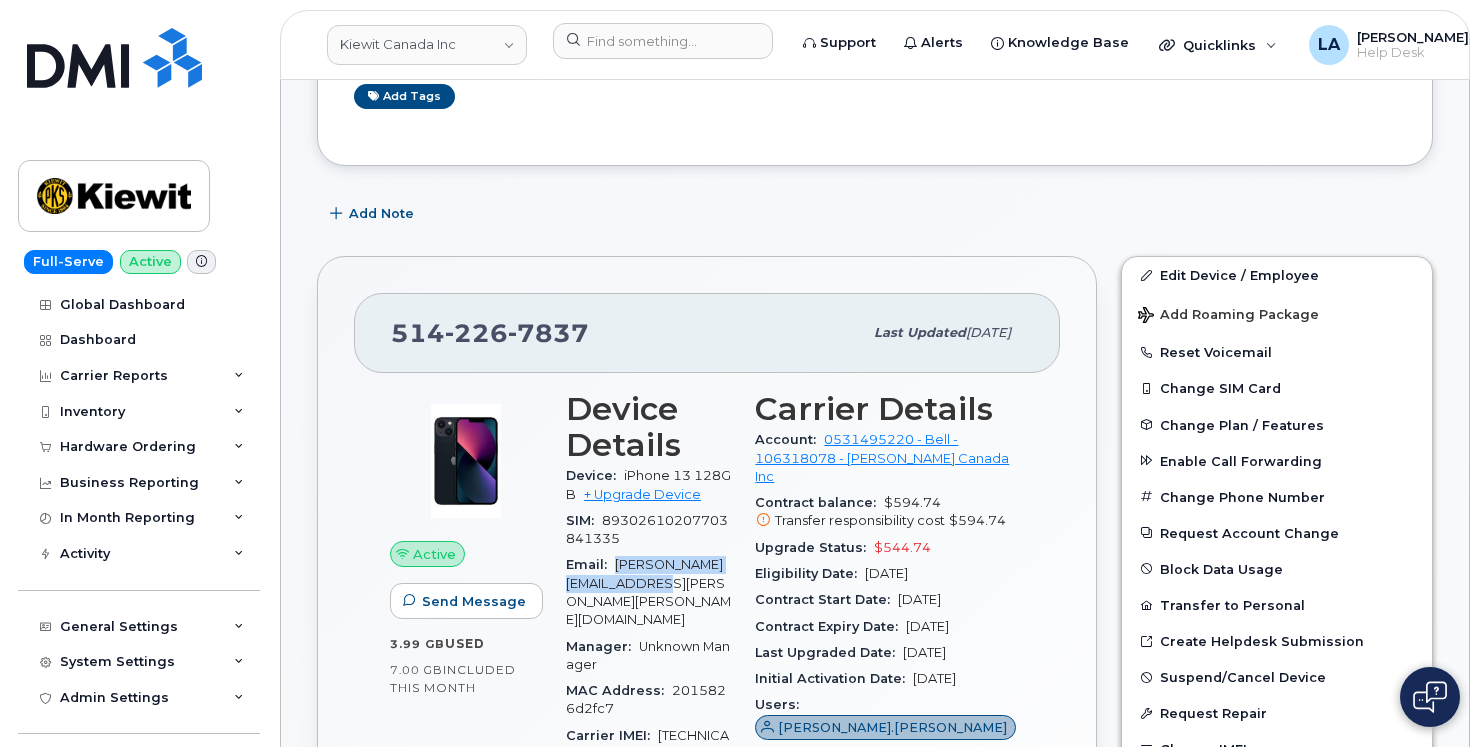 drag, startPoint x: 607, startPoint y: 540, endPoint x: 633, endPoint y: 568, distance: 38.209946 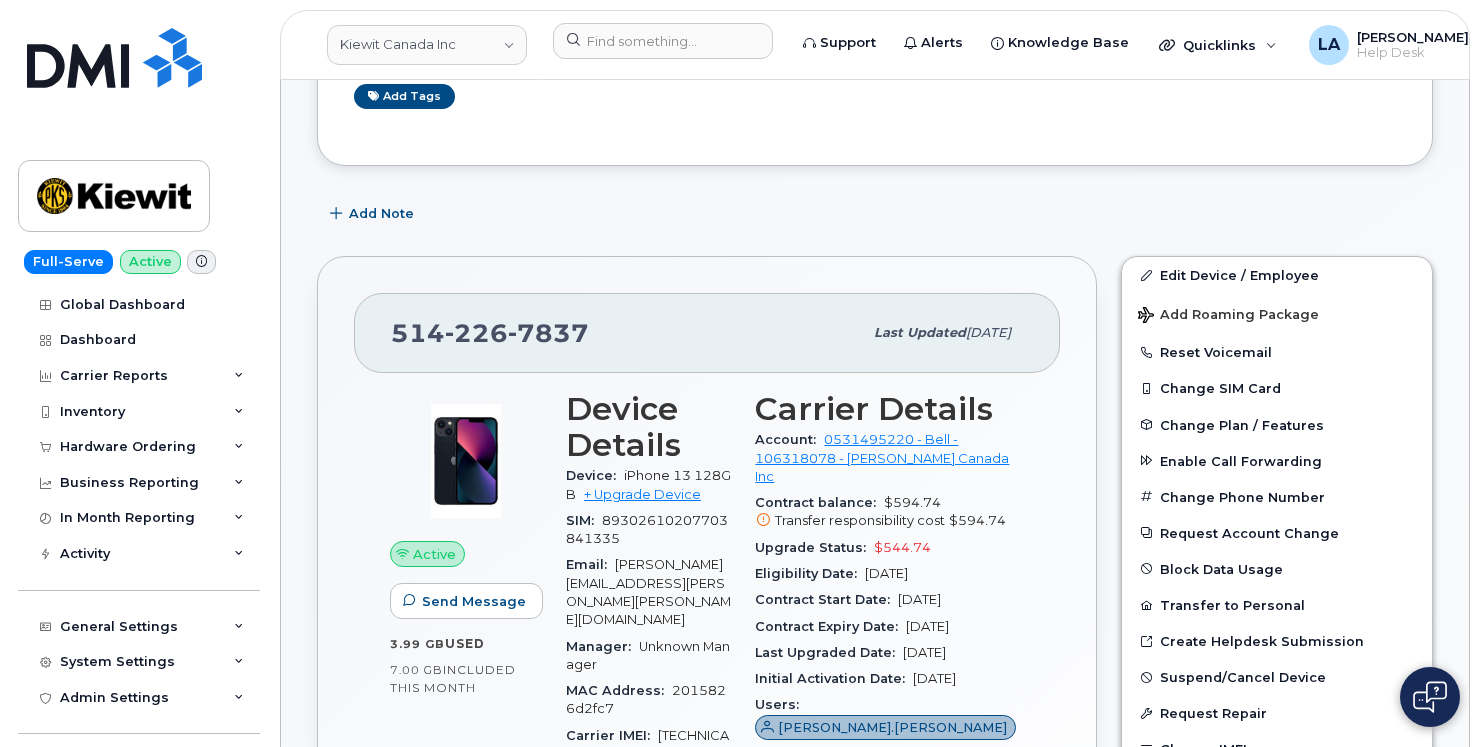 click on "Add Note" at bounding box center [875, 214] 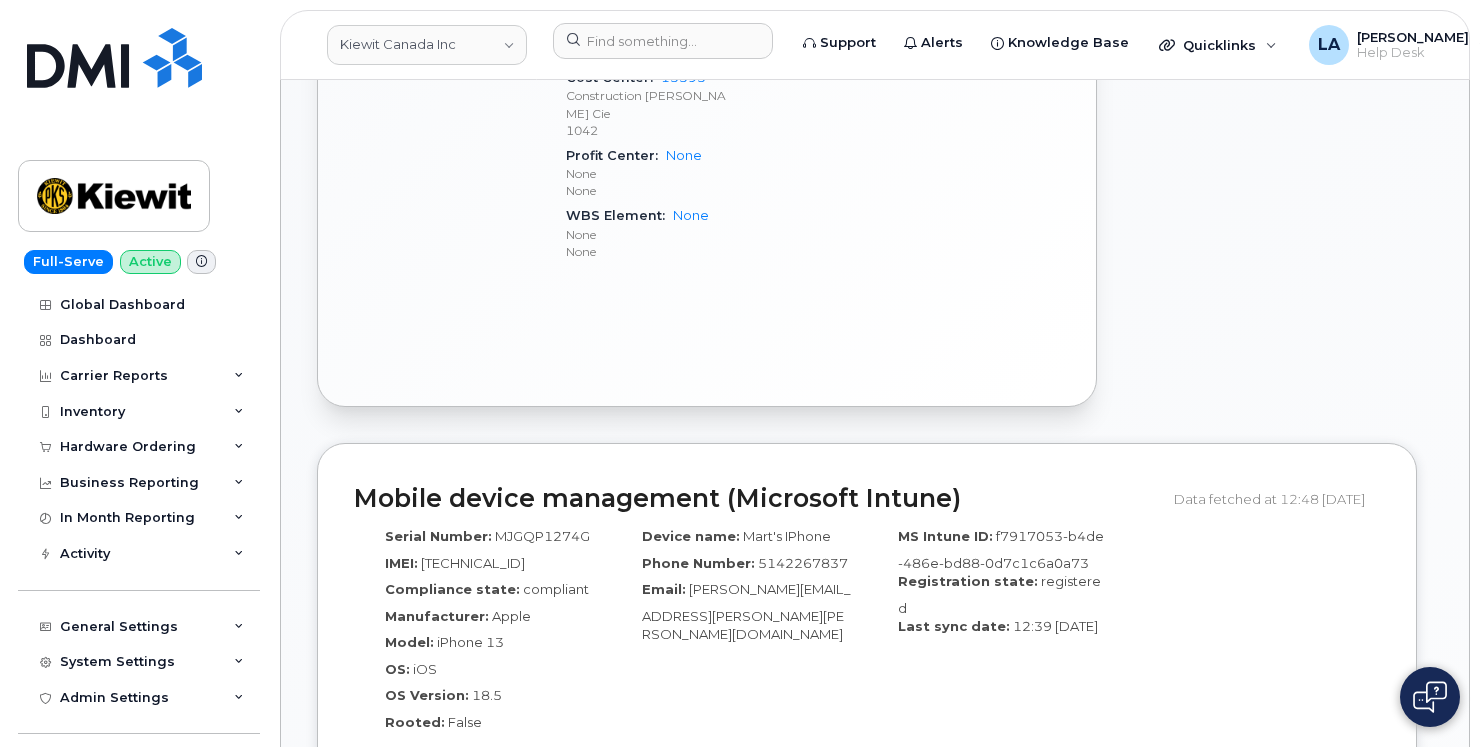 scroll, scrollTop: 1248, scrollLeft: 0, axis: vertical 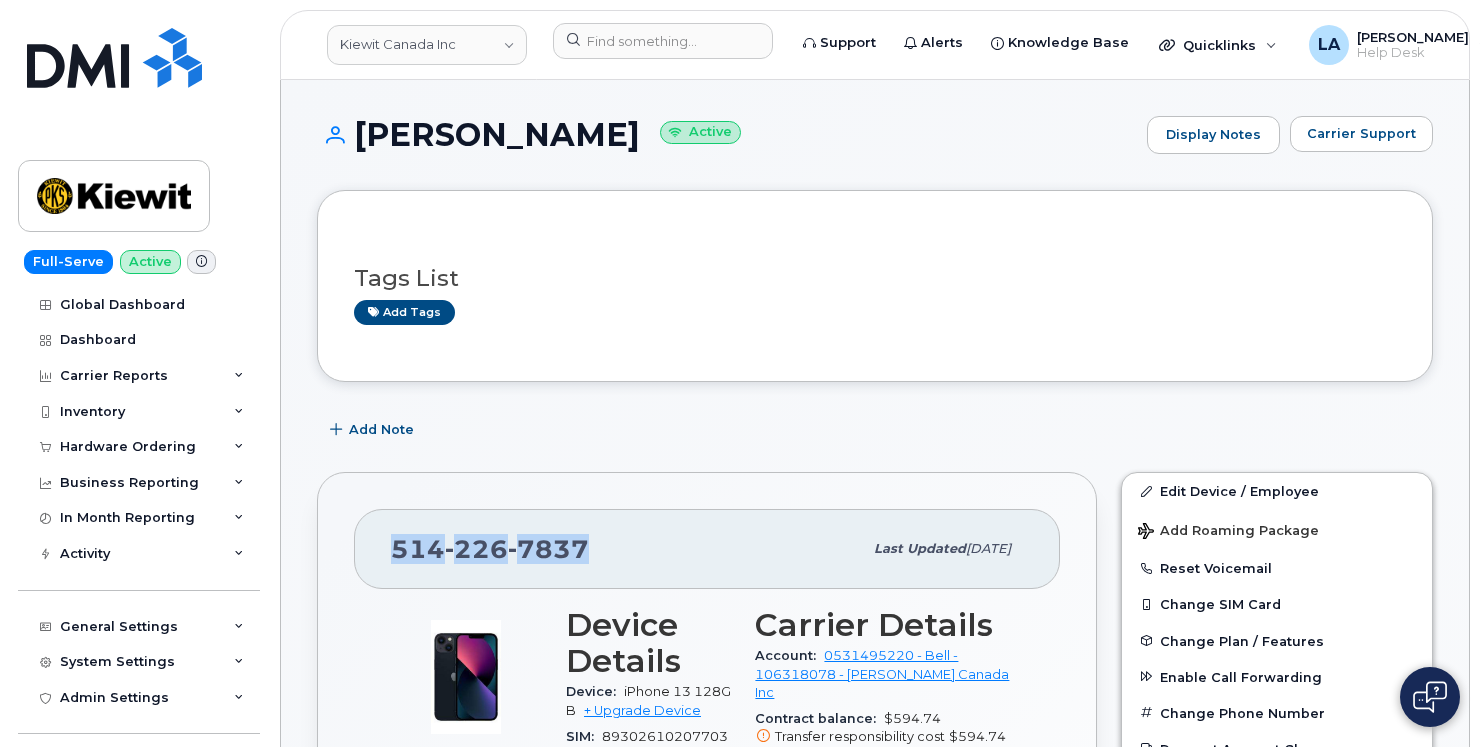 drag, startPoint x: 647, startPoint y: 556, endPoint x: 360, endPoint y: 566, distance: 287.17416 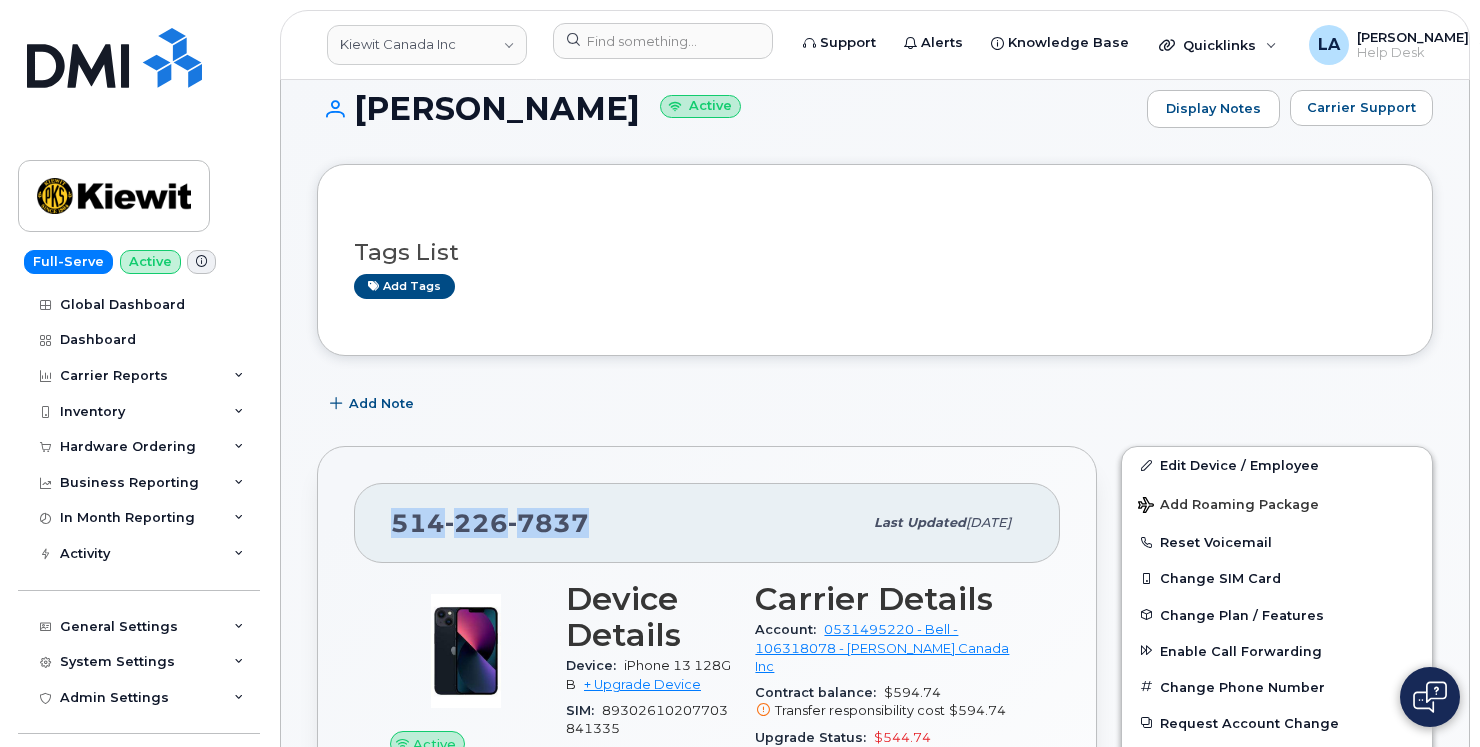 scroll, scrollTop: 33, scrollLeft: 0, axis: vertical 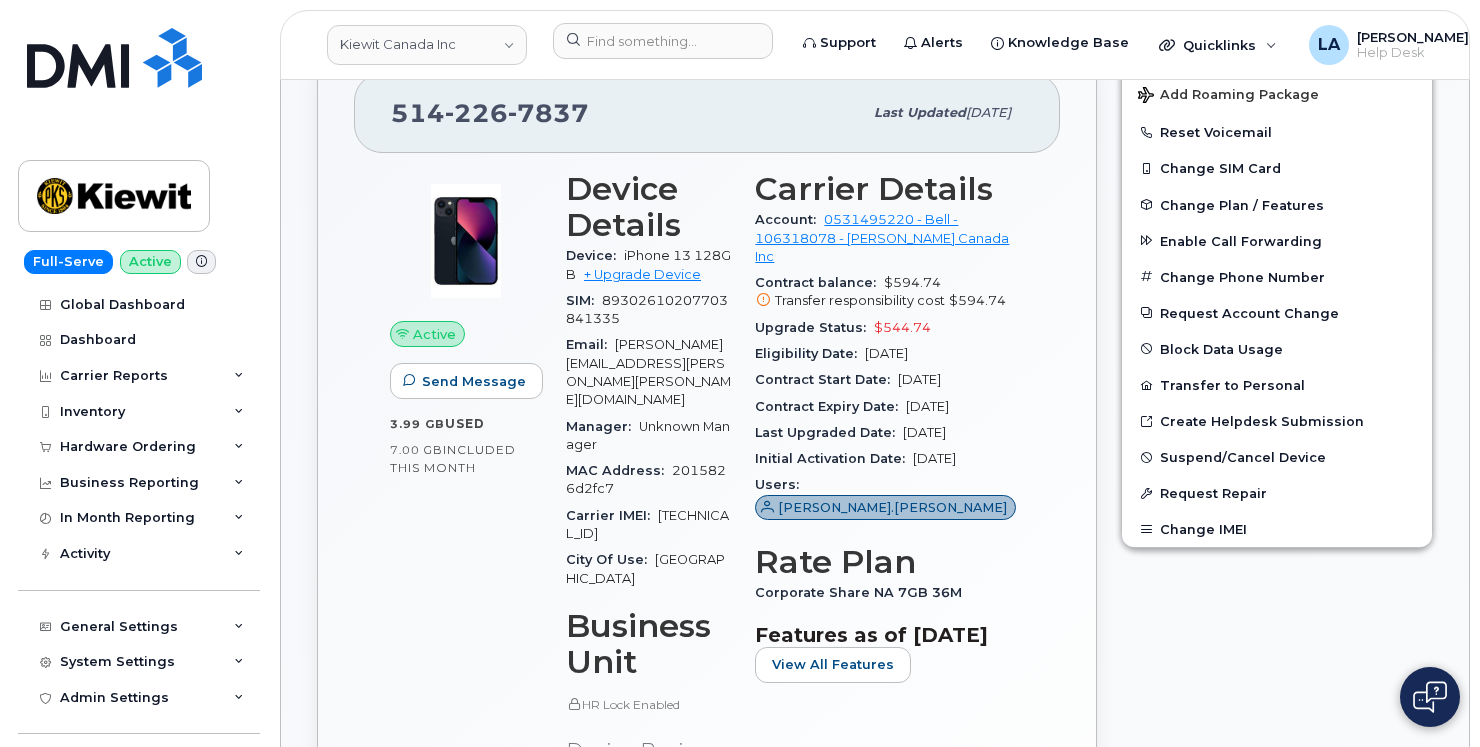click on "89302610207703841335" at bounding box center (647, 309) 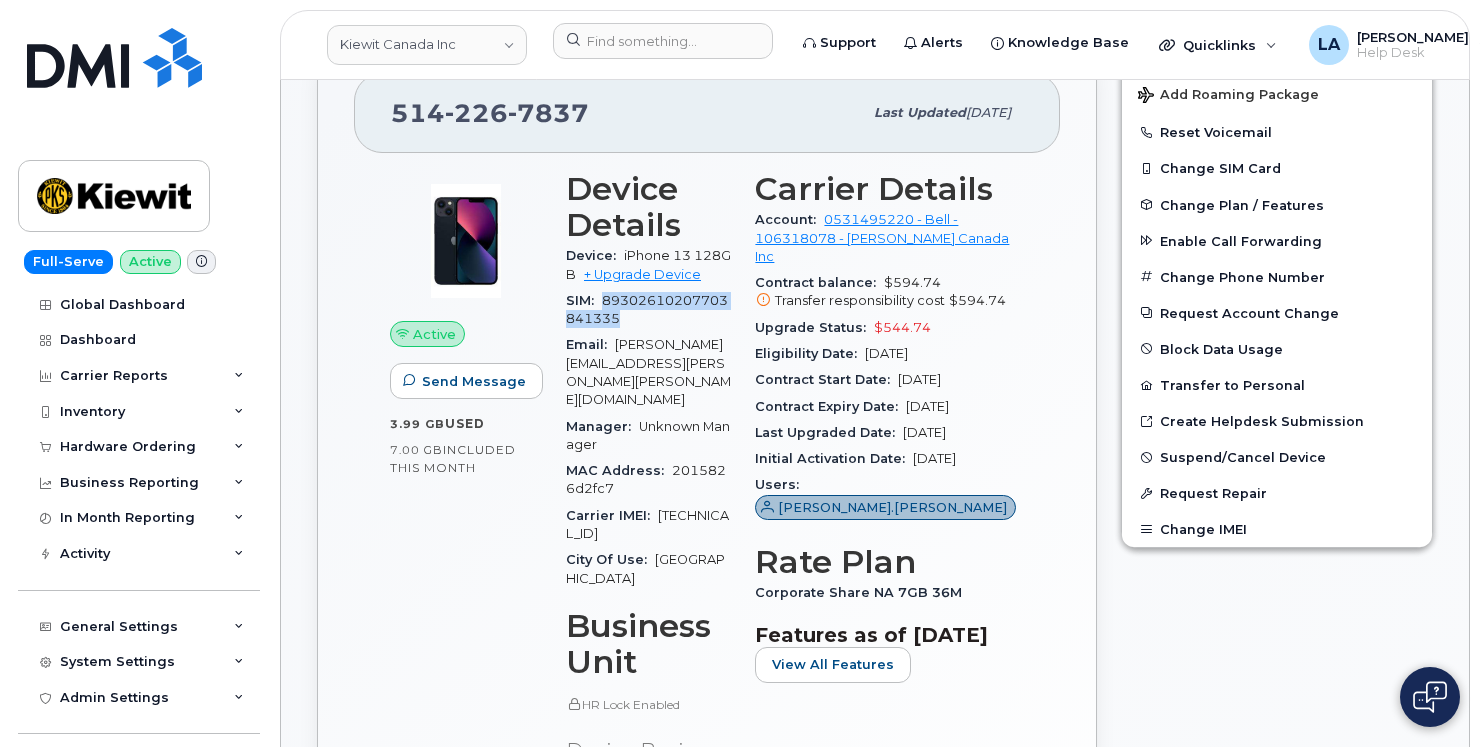 click on "89302610207703841335" at bounding box center (647, 309) 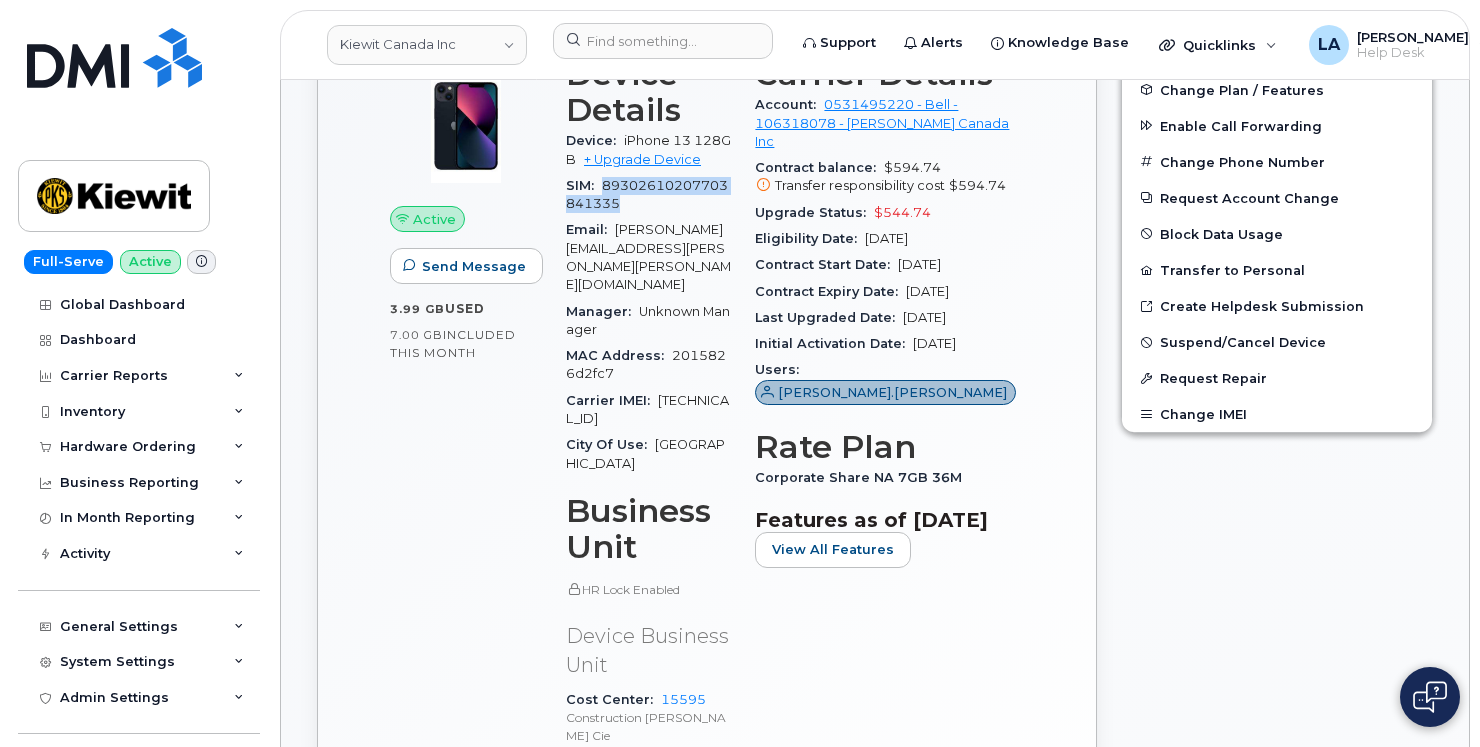 scroll, scrollTop: 603, scrollLeft: 0, axis: vertical 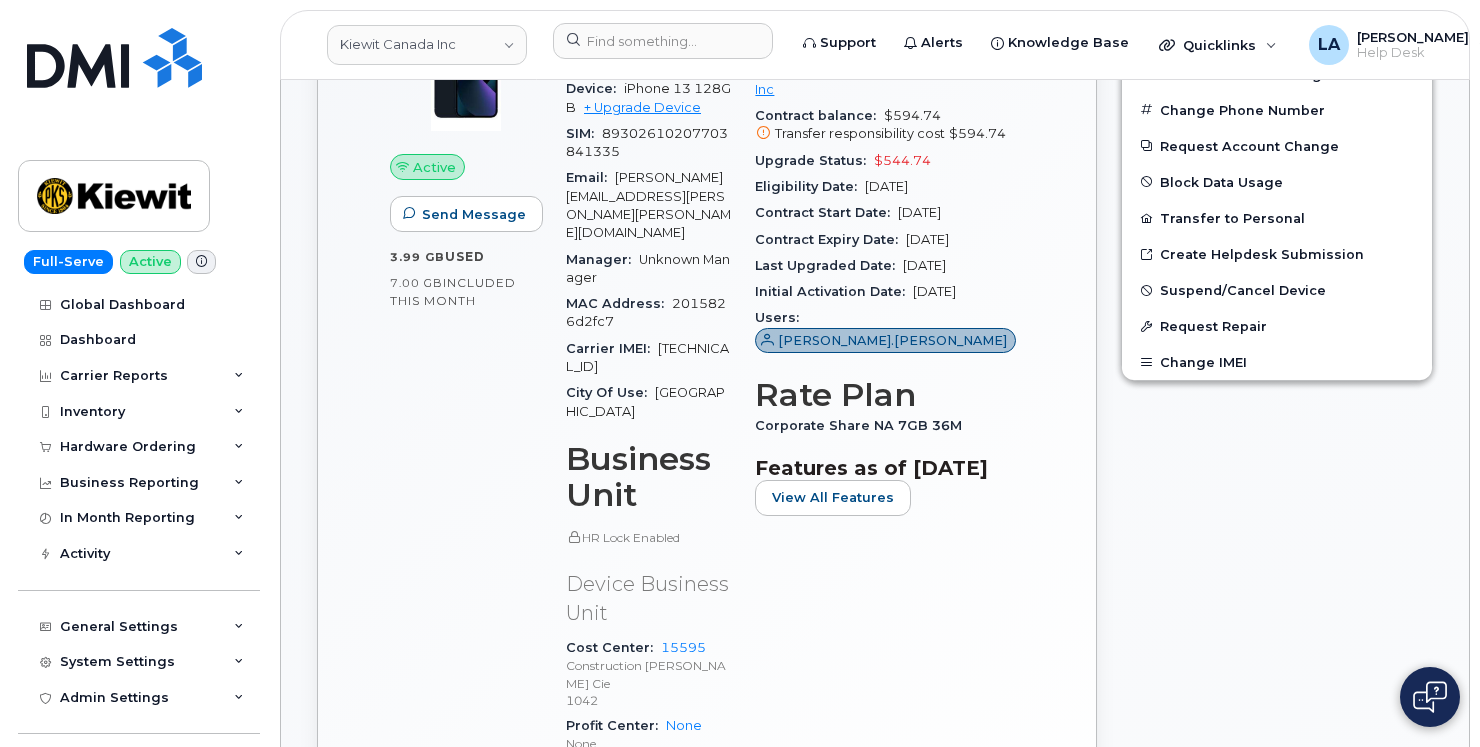 click on "Edit Device / Employee
Add Roaming Package
Reset Voicemail
Change SIM Card
Change Plan / Features
Enable Call Forwarding
Change Phone Number
Request Account Change
Block Data Usage
Transfer to Personal
Create Helpdesk Submission
Suspend/Cancel Device
Request Repair
Change IMEI" at bounding box center [1277, 423] 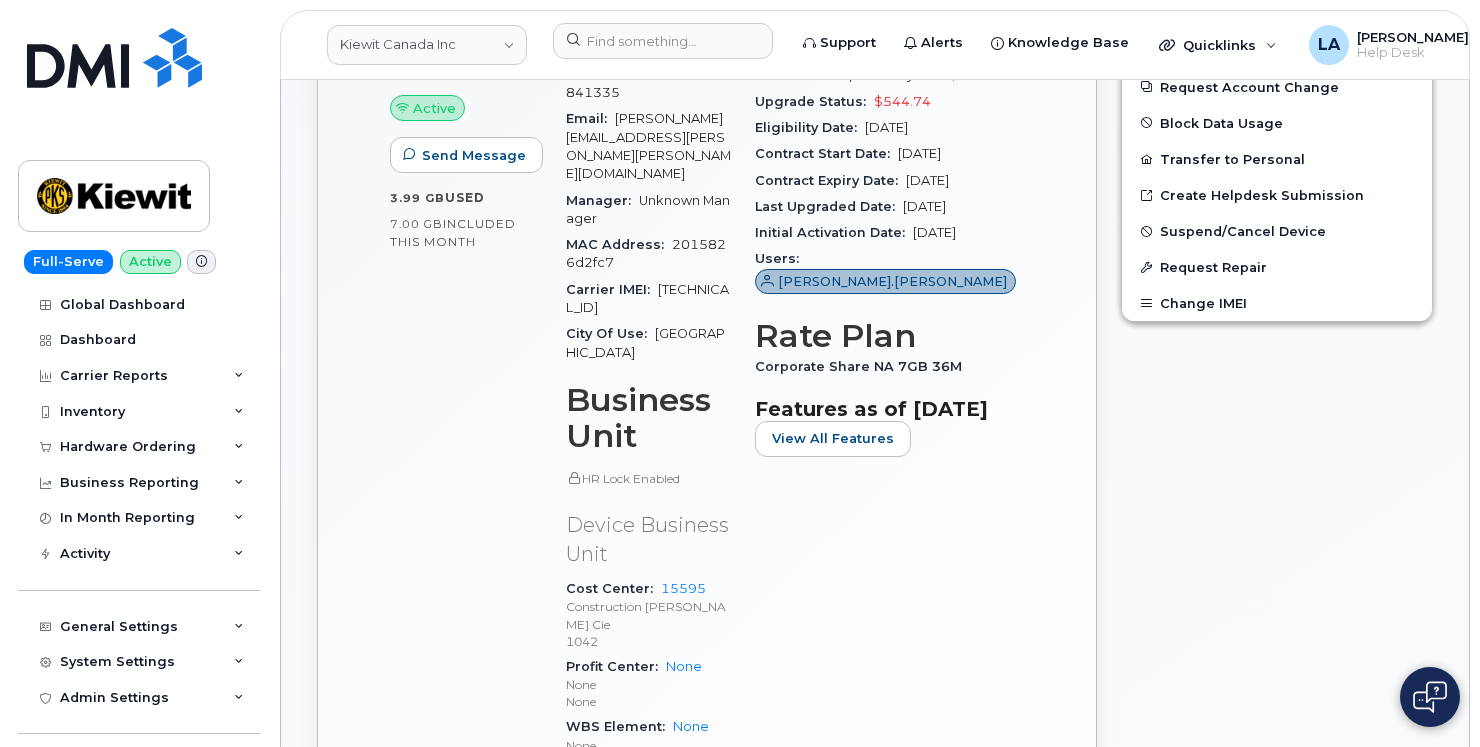 scroll, scrollTop: 670, scrollLeft: 0, axis: vertical 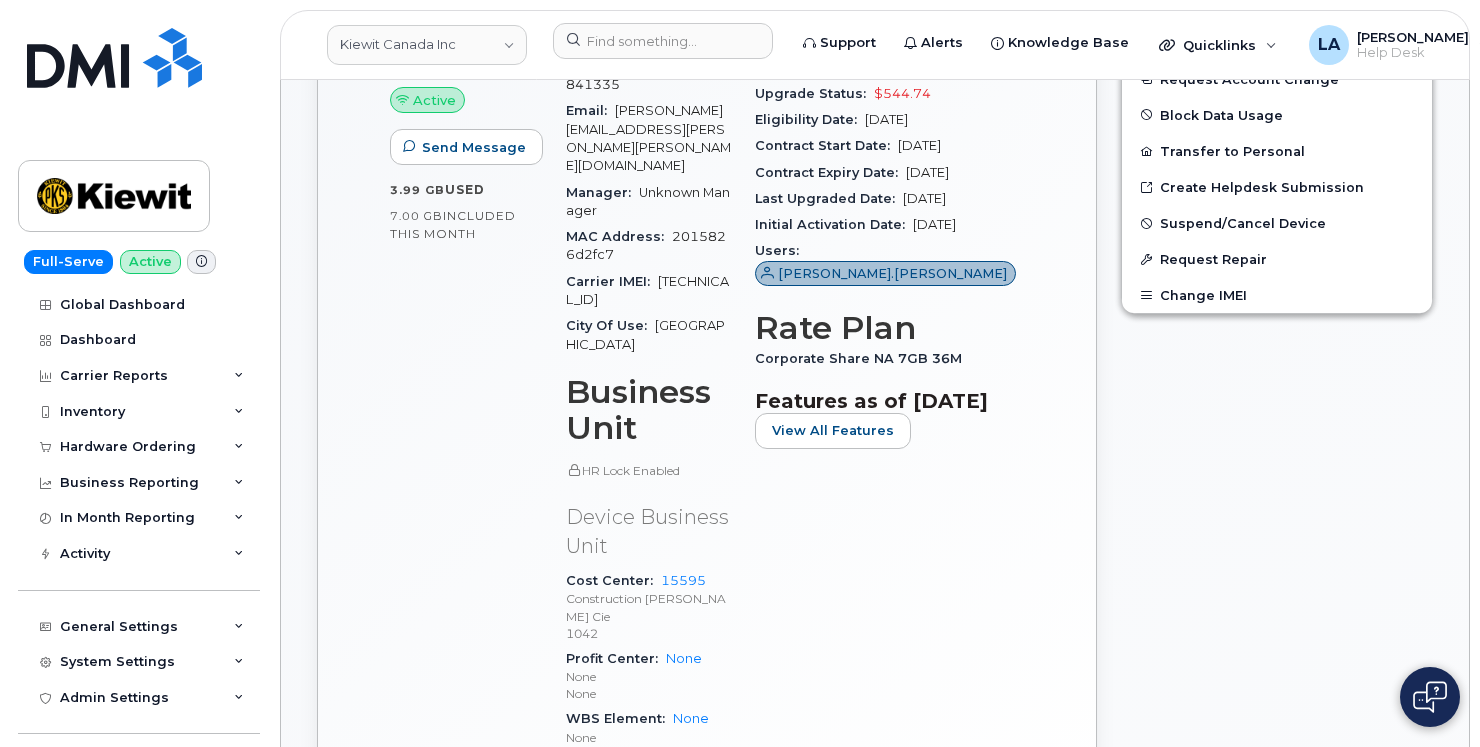 click on "Edit Device / Employee
Add Roaming Package
Reset Voicemail
Change SIM Card
Change Plan / Features
Enable Call Forwarding
Change Phone Number
Request Account Change
Block Data Usage
Transfer to Personal
Create Helpdesk Submission
Suspend/Cancel Device
Request Repair
Change IMEI" at bounding box center [1277, 356] 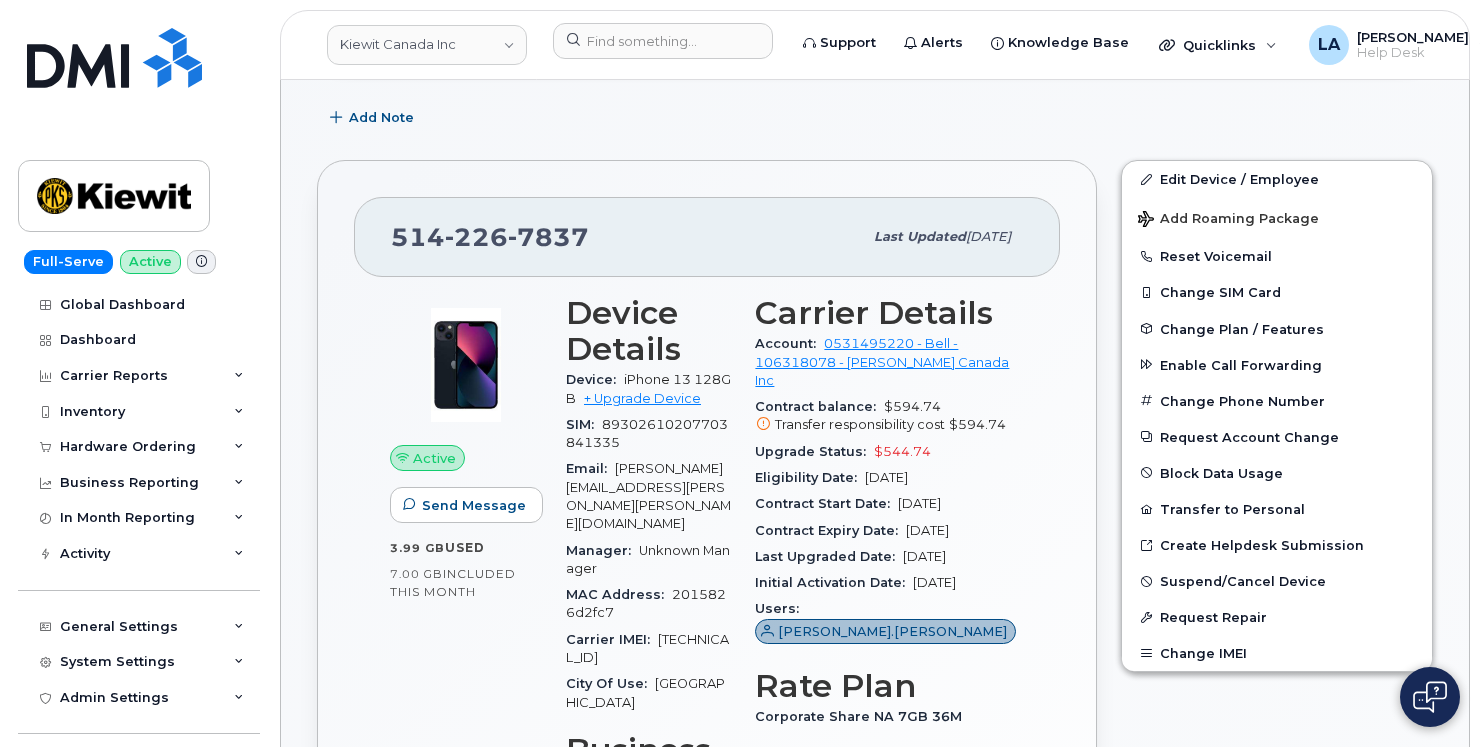scroll, scrollTop: 303, scrollLeft: 0, axis: vertical 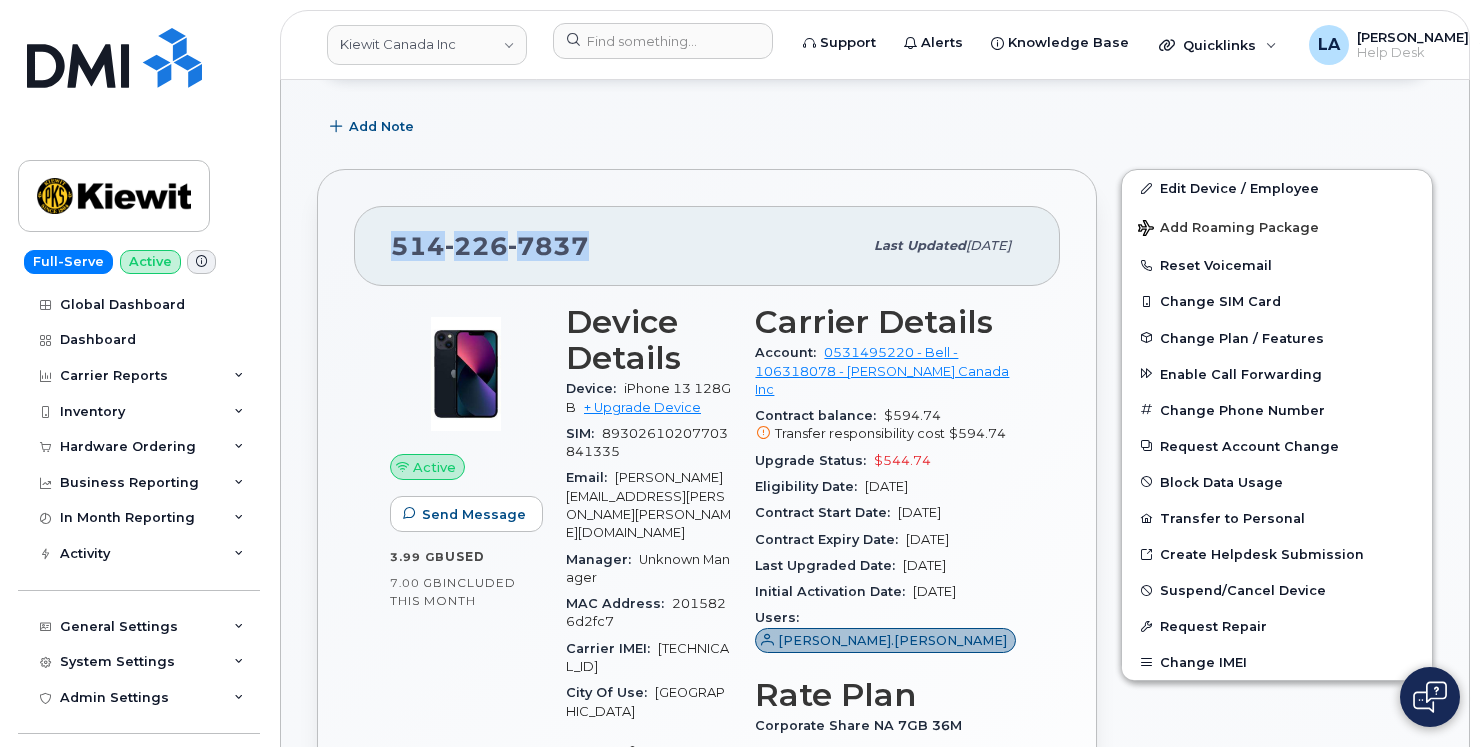 drag, startPoint x: 605, startPoint y: 245, endPoint x: 383, endPoint y: 246, distance: 222.00226 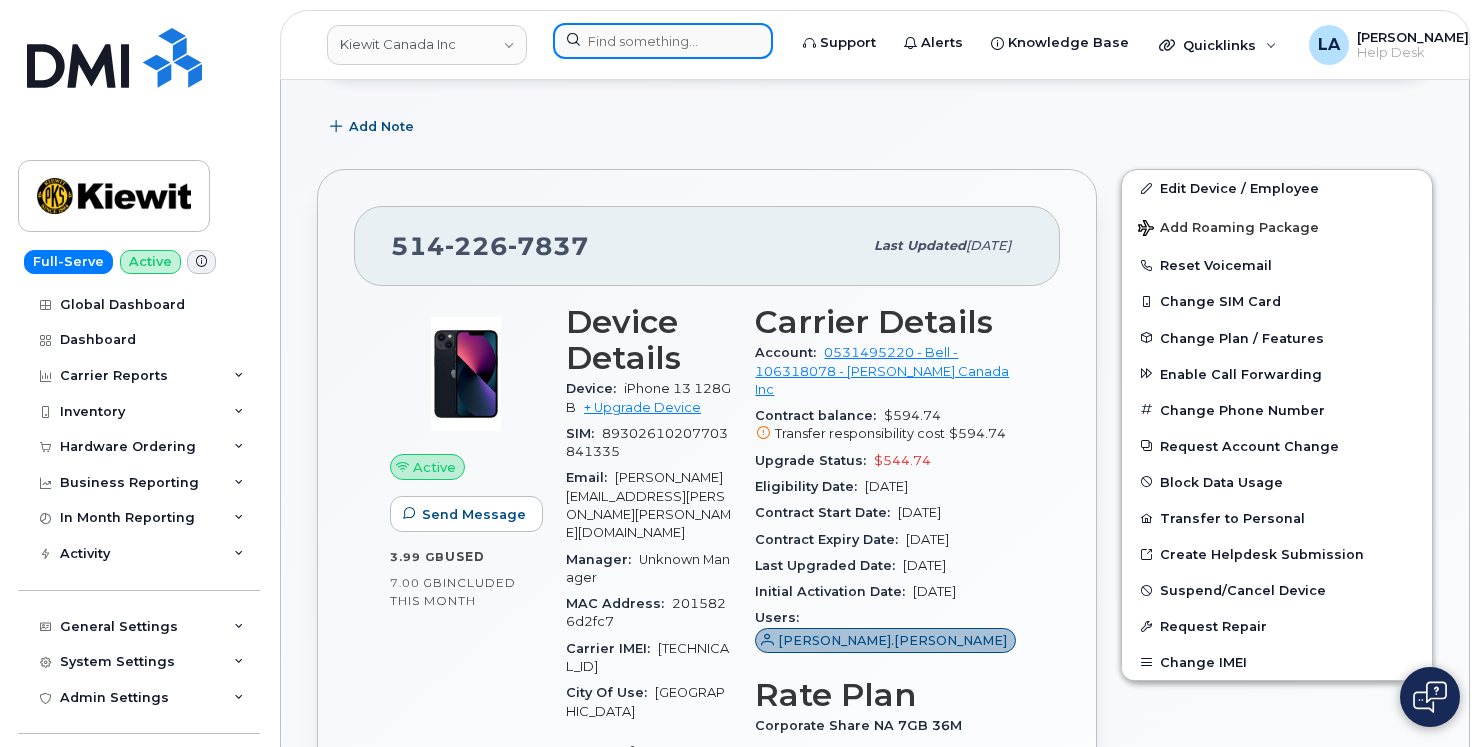 click at bounding box center [663, 41] 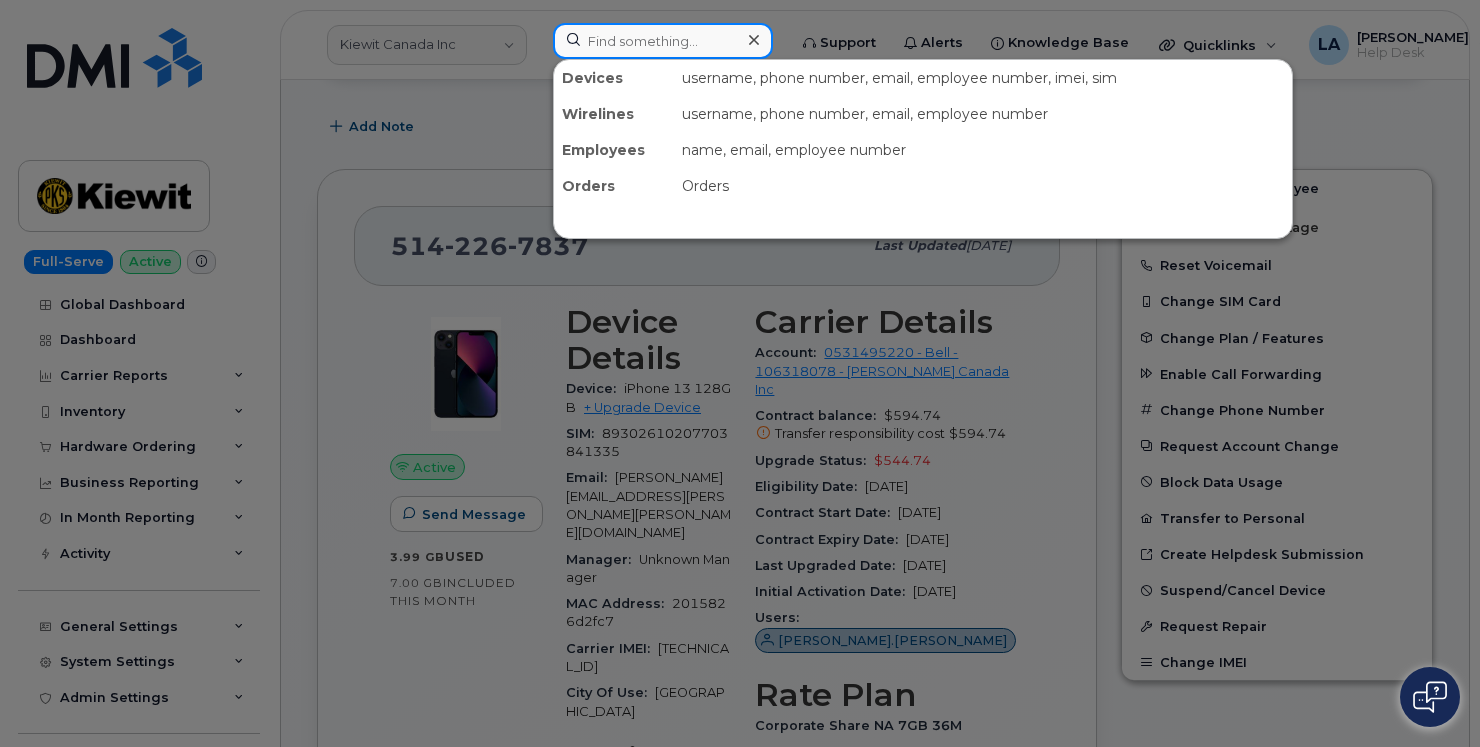 paste on "403 930 2503" 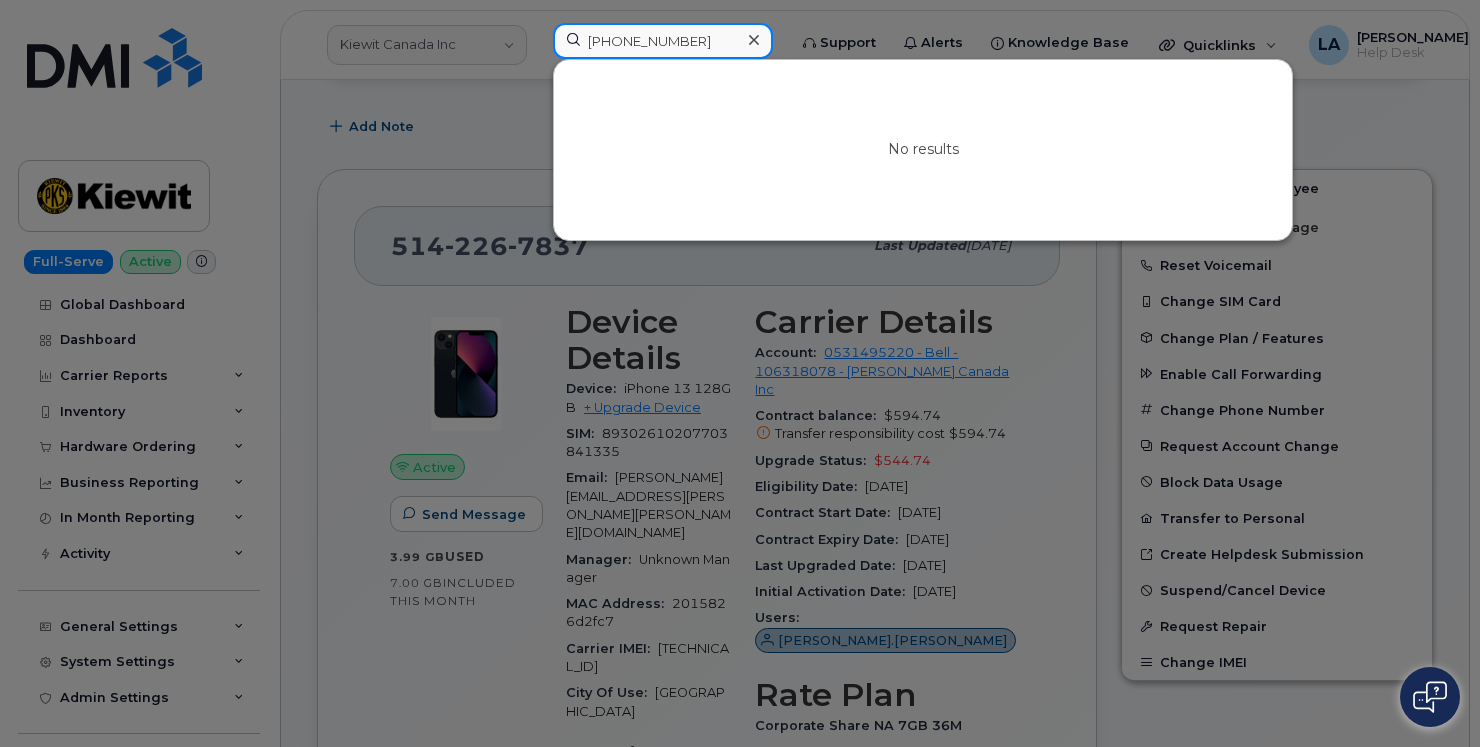 click on "403 930 2503" at bounding box center (663, 41) 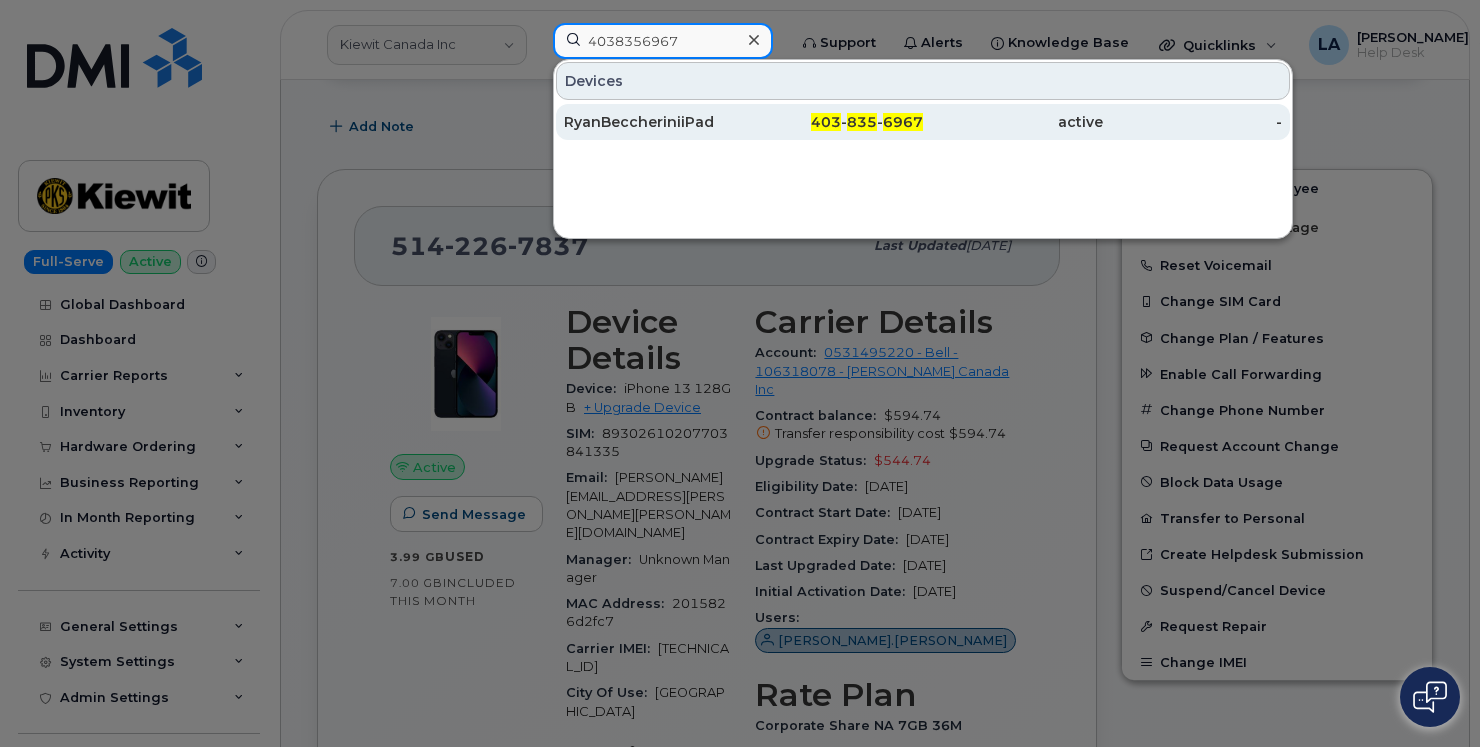 type on "4038356967" 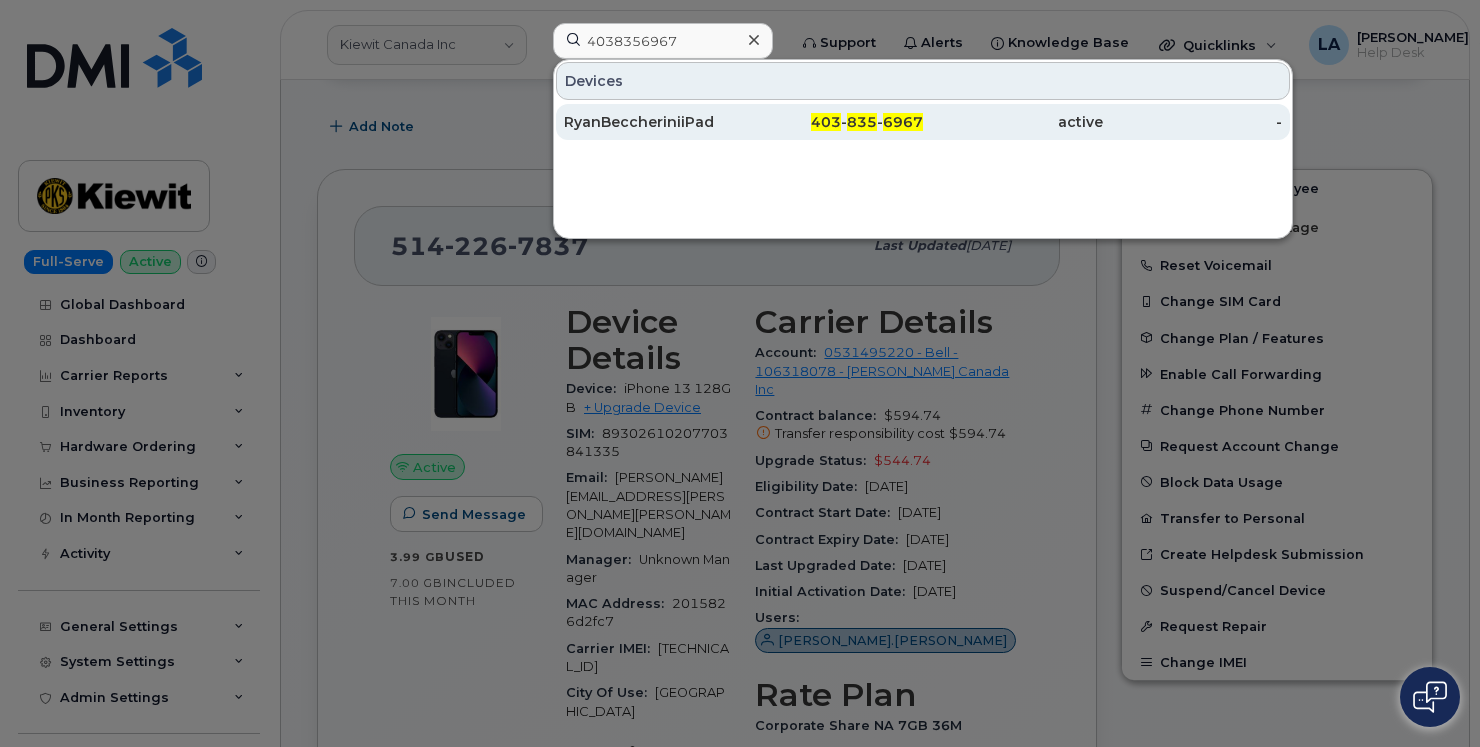 click on "RyanBeccheriniiPad" at bounding box center (654, 122) 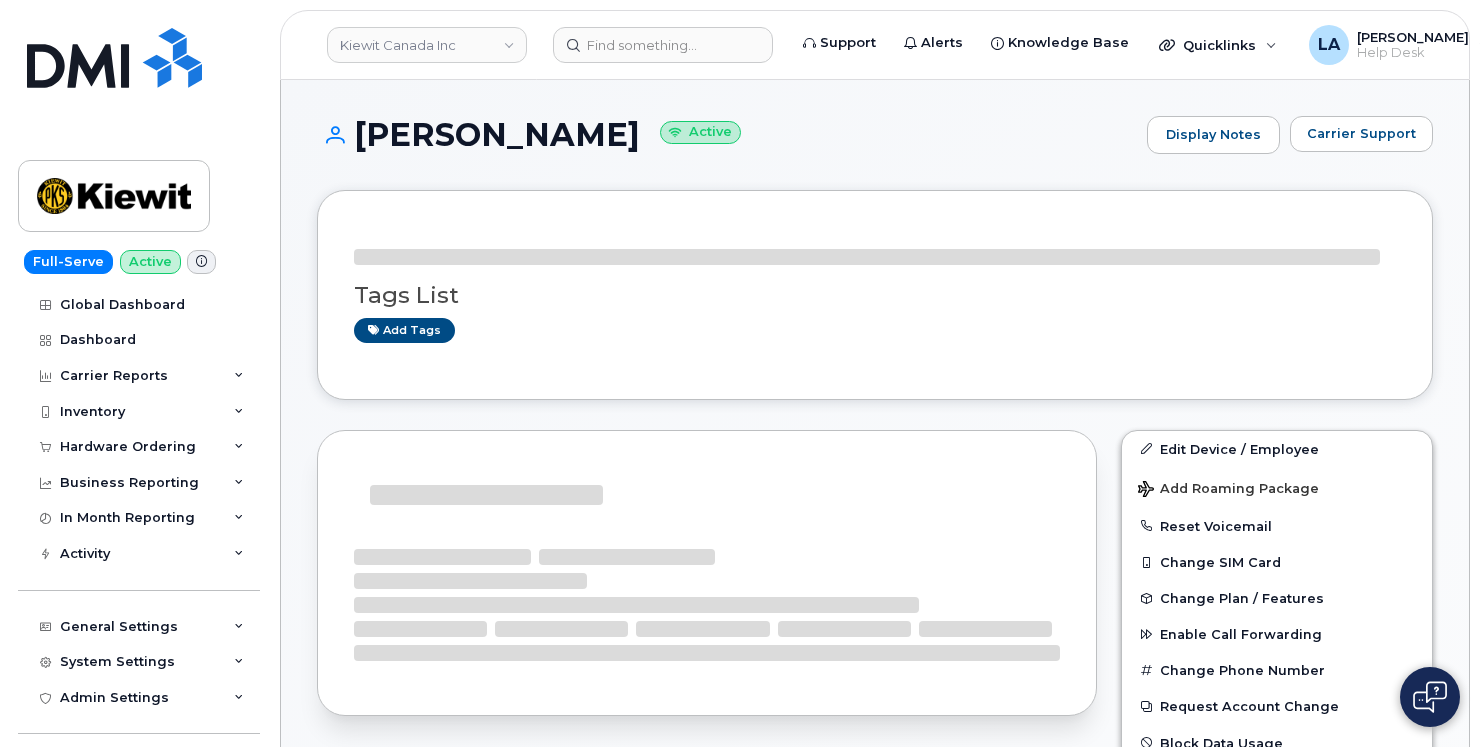 scroll, scrollTop: 0, scrollLeft: 0, axis: both 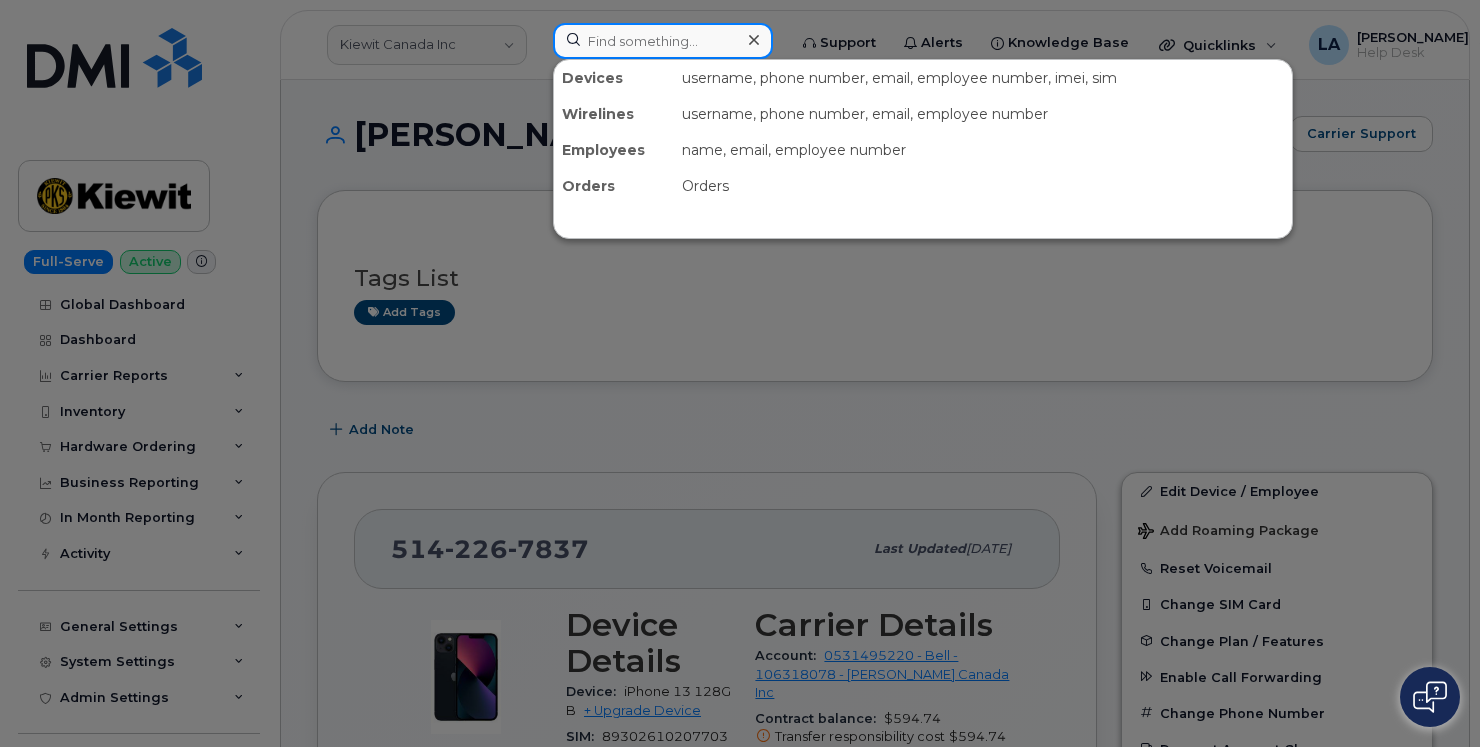 click at bounding box center (663, 41) 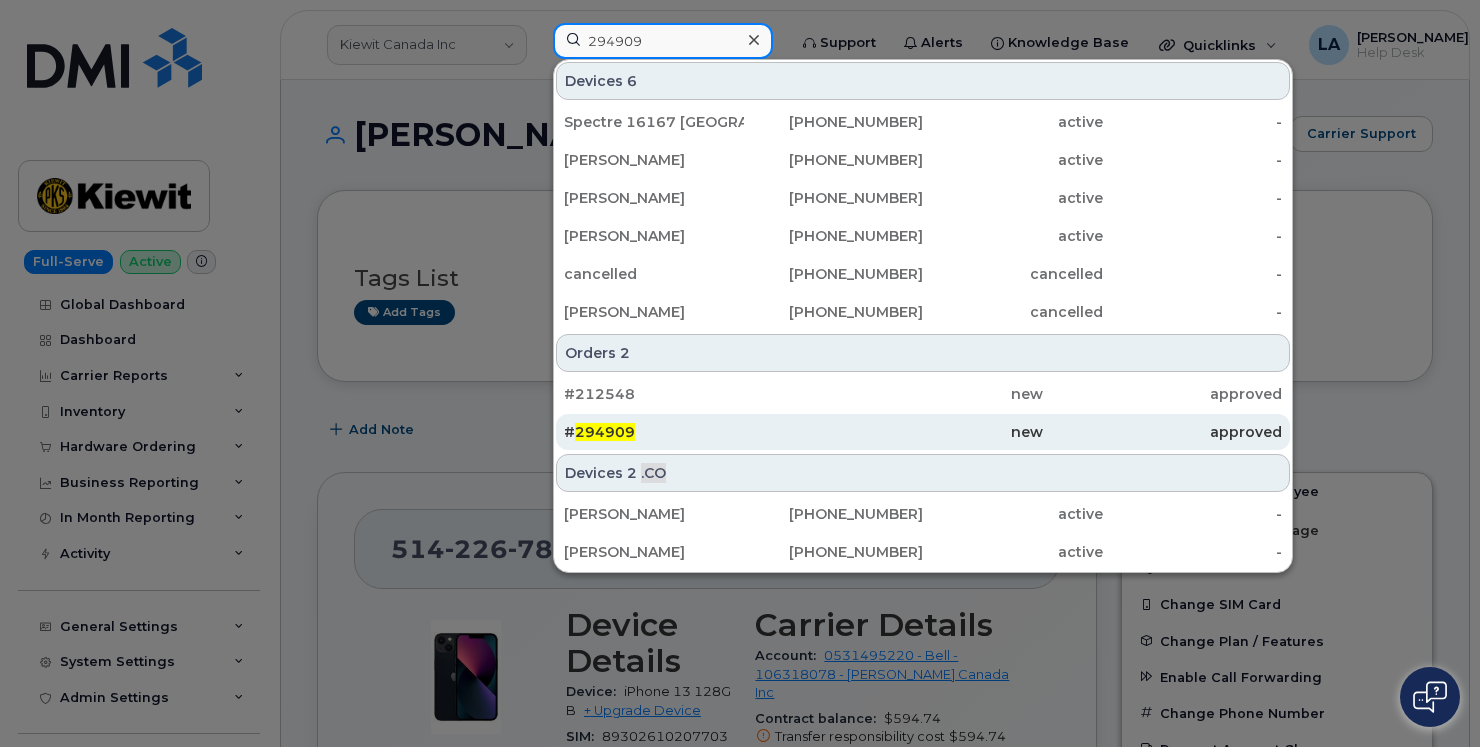 type on "294909" 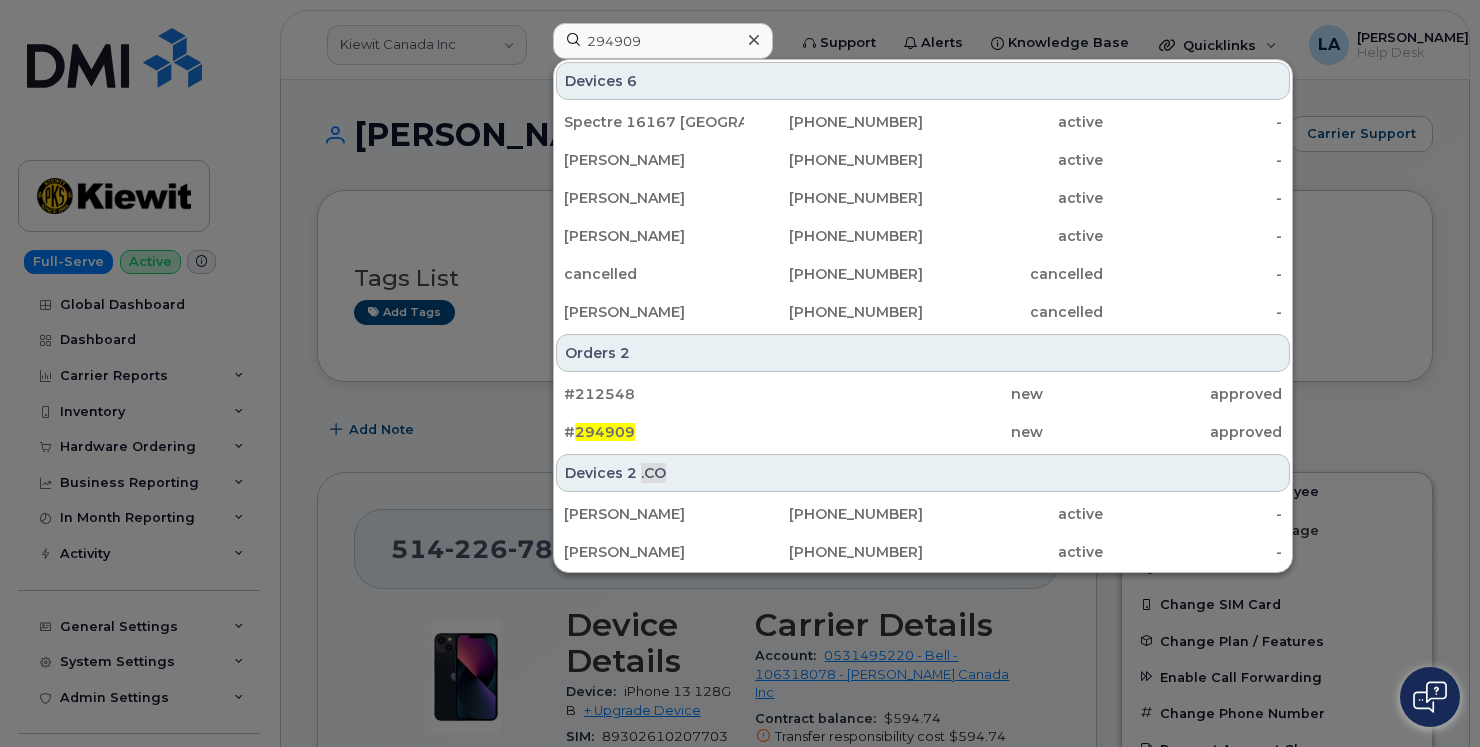 drag, startPoint x: 627, startPoint y: 435, endPoint x: 346, endPoint y: 425, distance: 281.1779 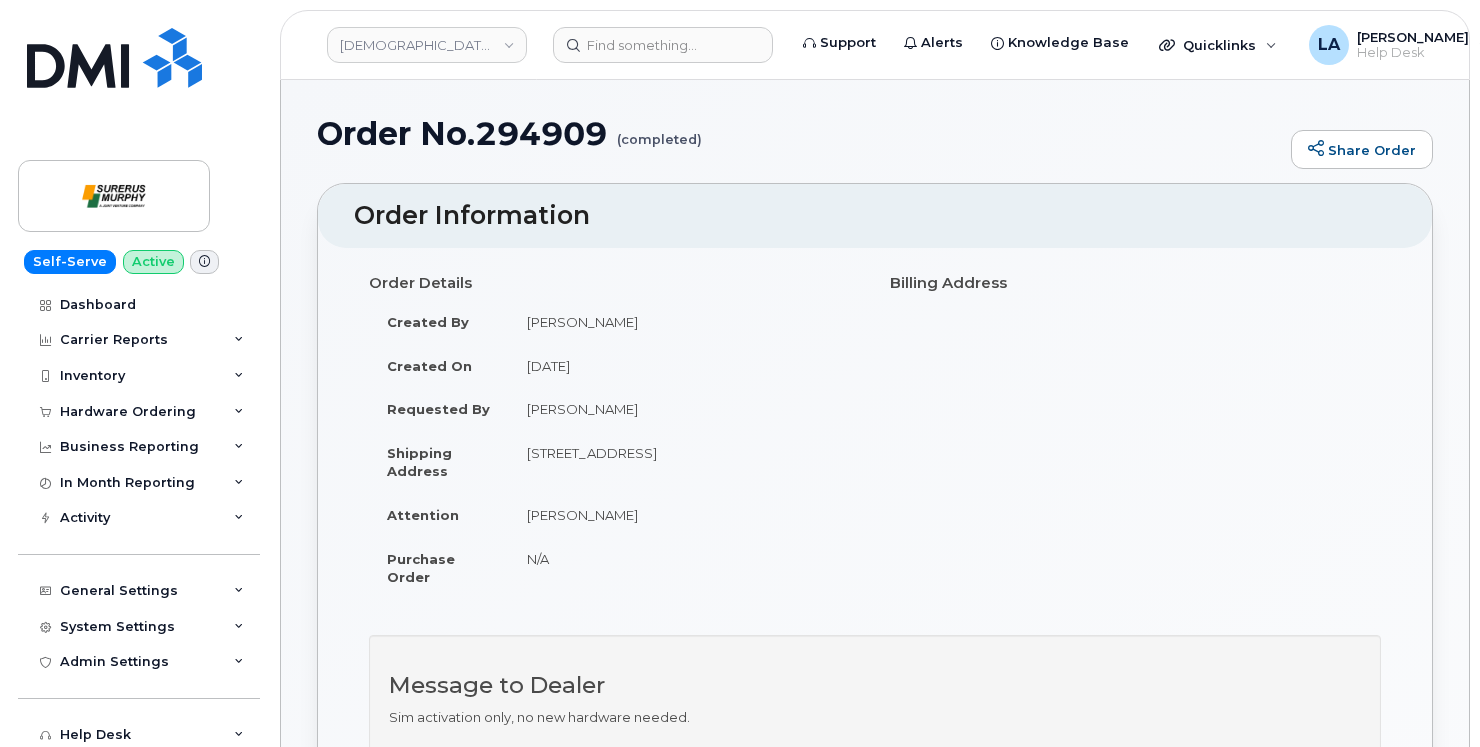 scroll, scrollTop: 0, scrollLeft: 0, axis: both 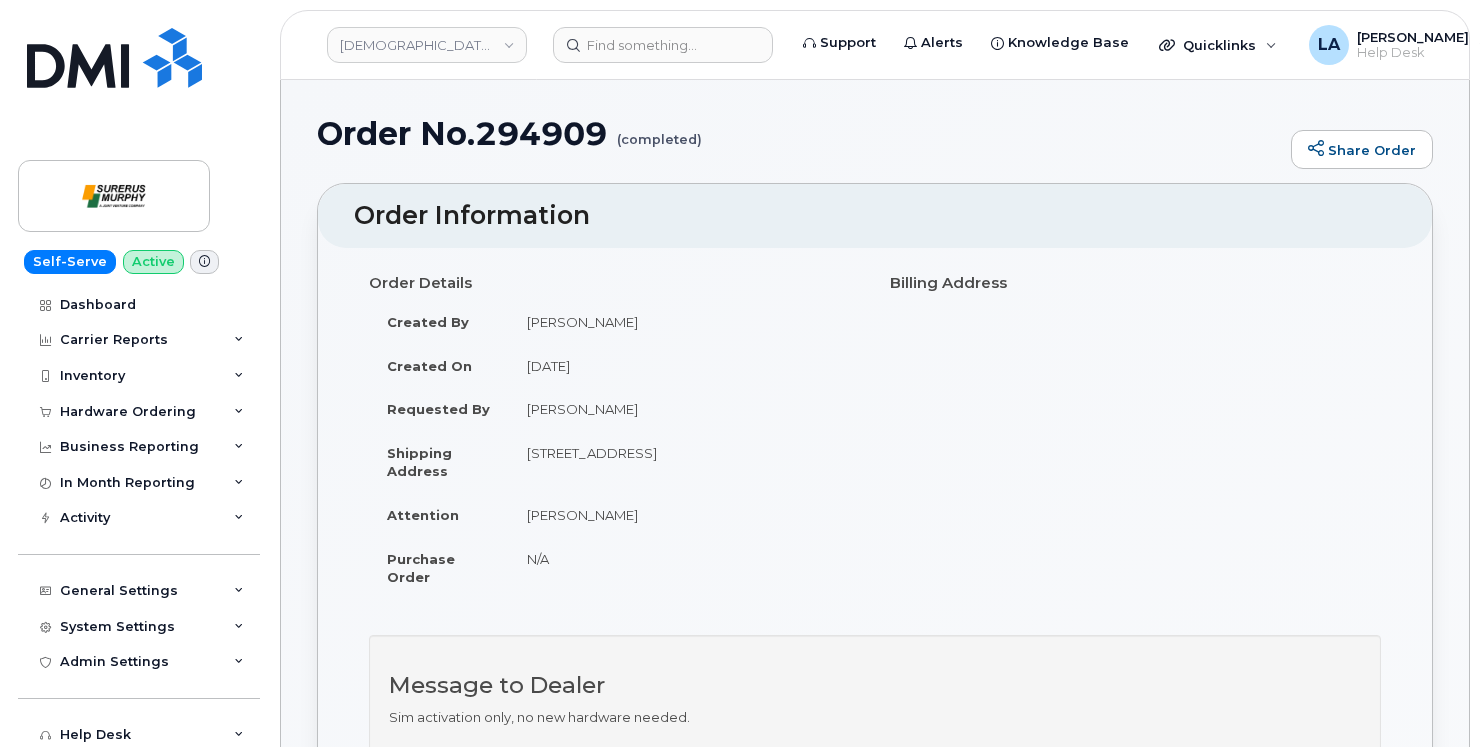 drag, startPoint x: 1478, startPoint y: 91, endPoint x: 1483, endPoint y: 107, distance: 16.763054 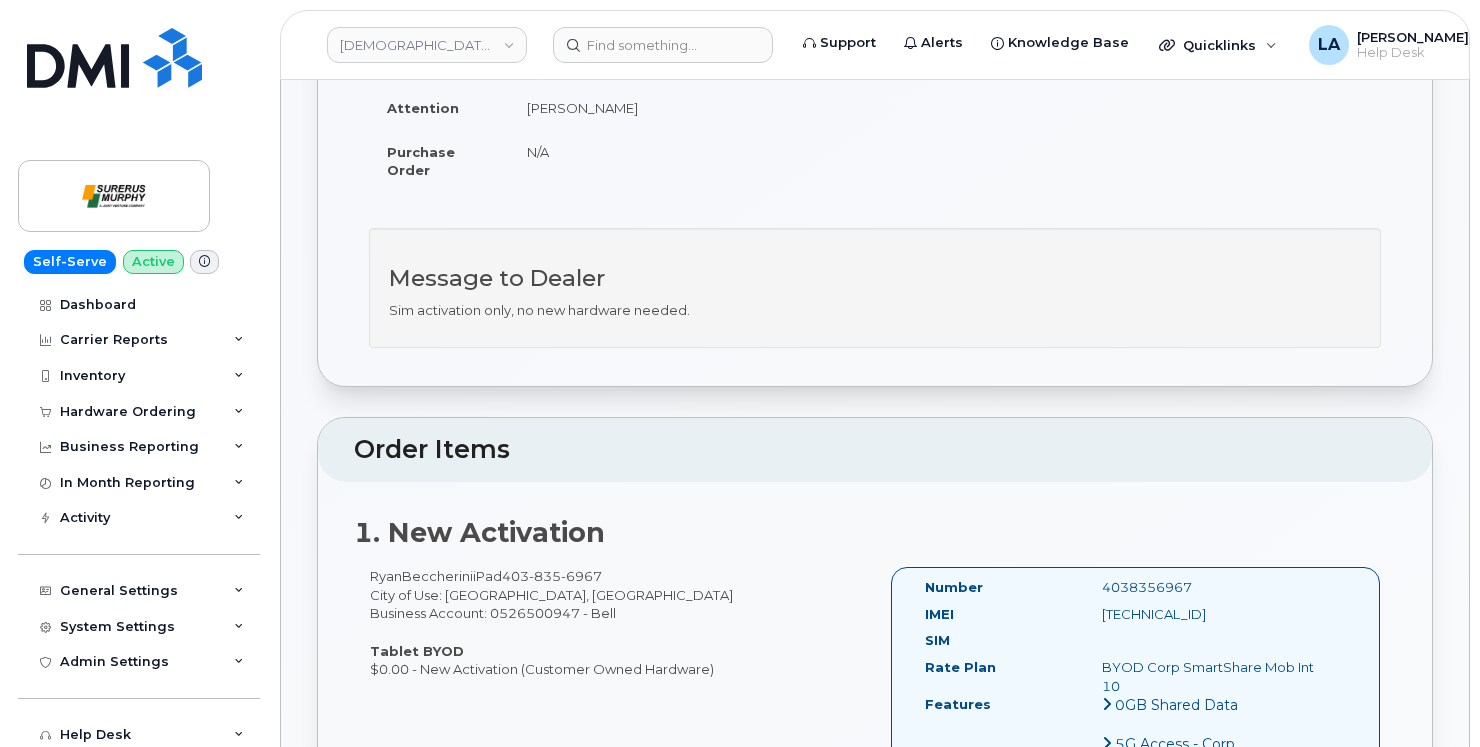 scroll, scrollTop: 0, scrollLeft: 0, axis: both 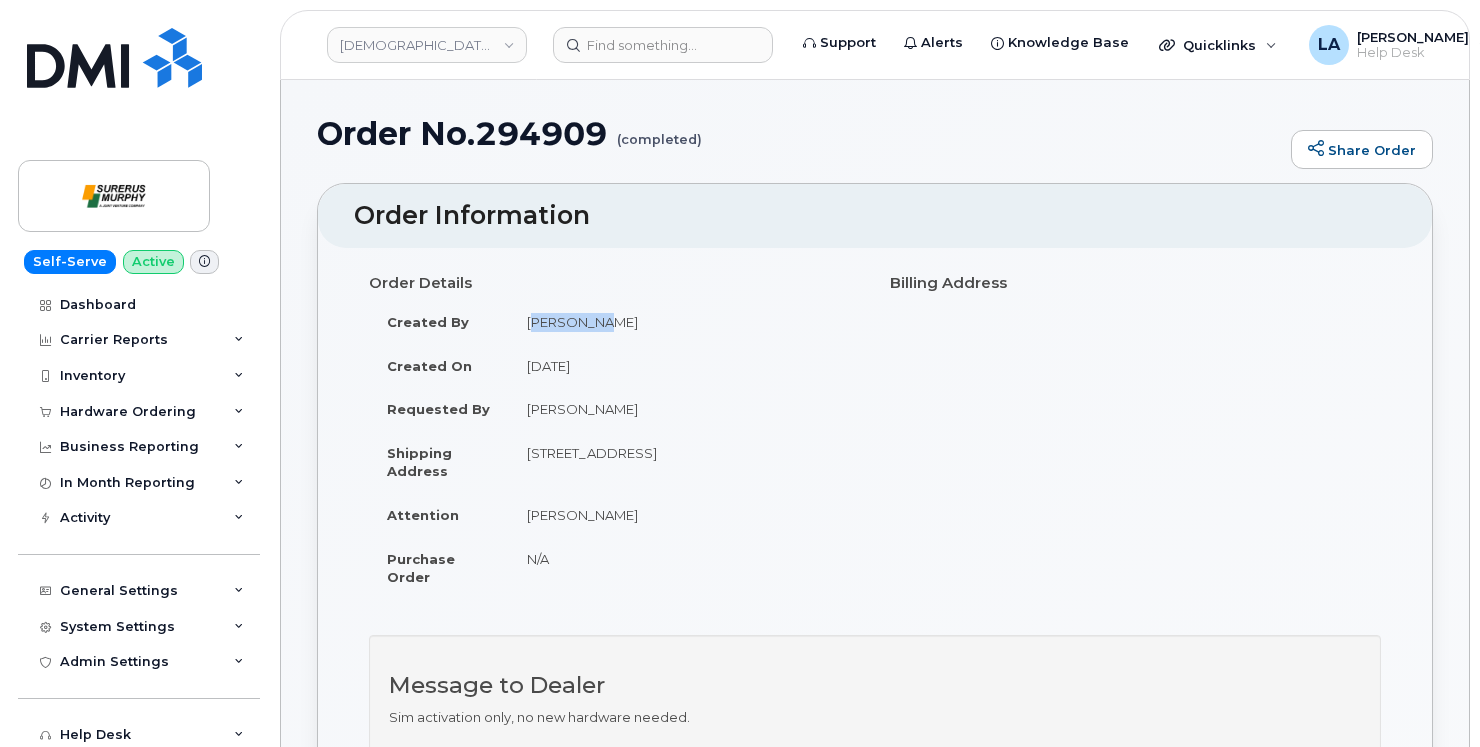 drag, startPoint x: 623, startPoint y: 328, endPoint x: 580, endPoint y: 311, distance: 46.238514 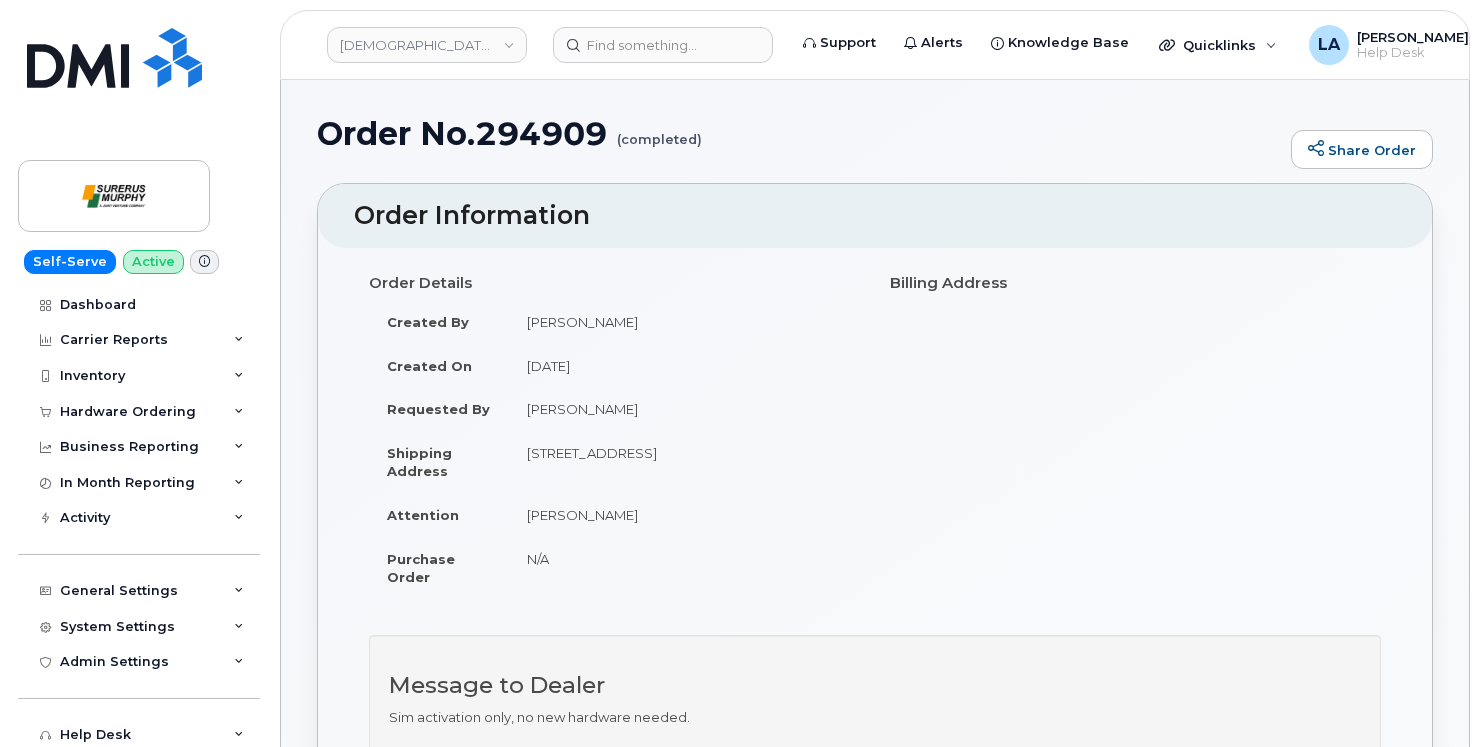 click on "Order No.294909
(completed)
Share Order" at bounding box center [875, 149] 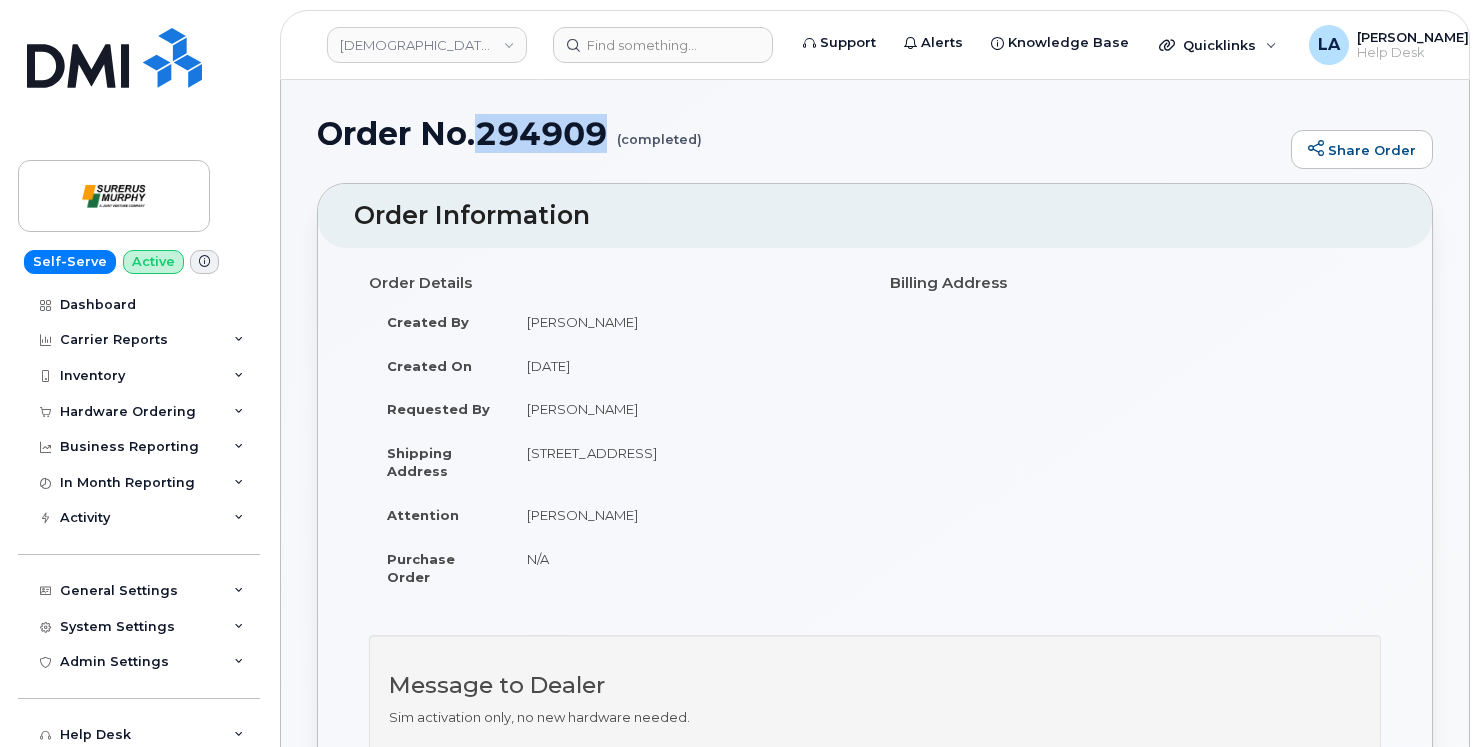 click on "Order No.294909
(completed)" at bounding box center (799, 133) 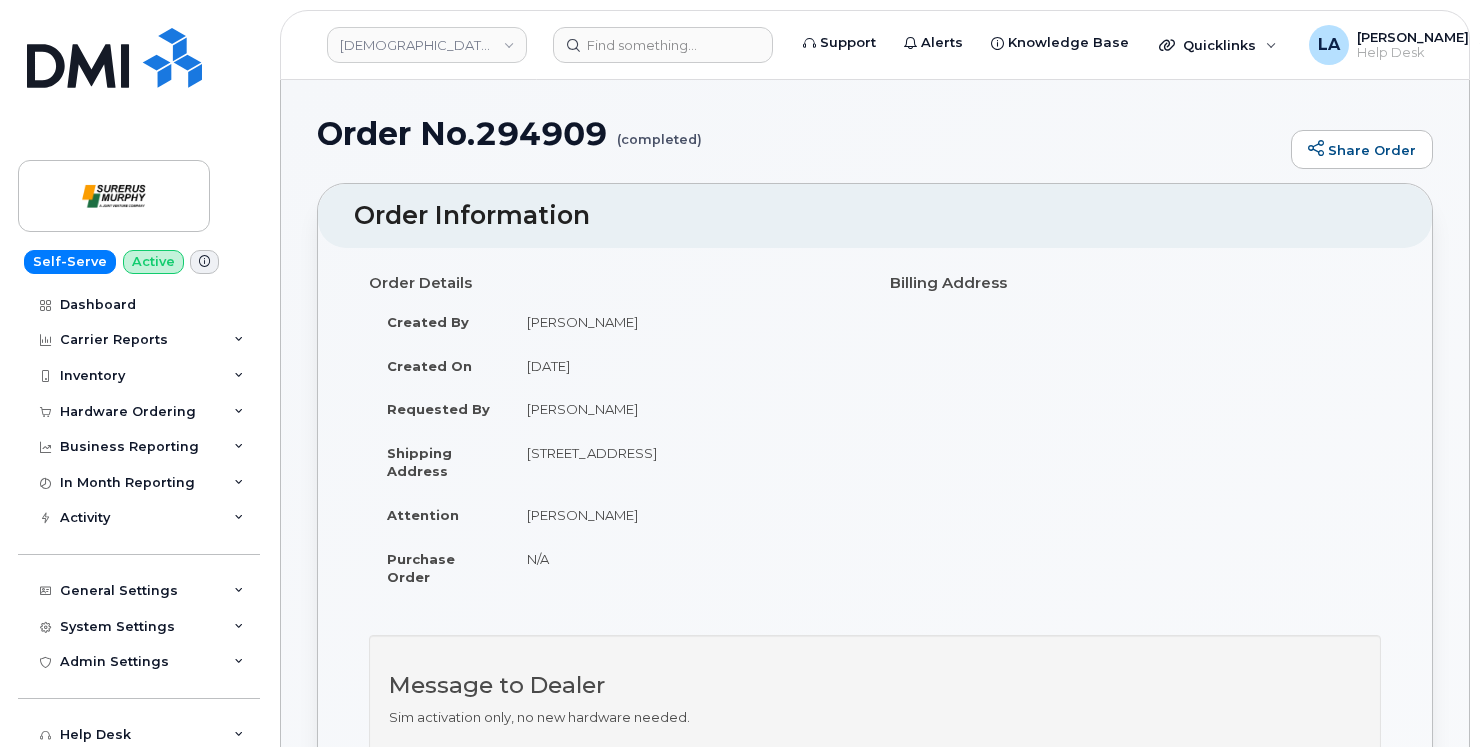 click on "Surerus Murphy   Support   Alerts   Knowledge Base Quicklinks Suspend / Cancel Device Change SIM Card Enable Call Forwarding Reset VM Password Add Roaming Package Request Repair Order New Device Add Device Transfer Line In LA Lanette Aparicio Help Desk English Français My Account Wireless Admin Wireless Admin (Restricted) Wireless Admin (Read only) Employee Demo  Enter Email  Sign out Self-Serve Active Dashboard Carrier Reports Monthly Billing Data Daily Data Pooling Data Behavior Average Costing Executive Summary Accounting Roaming Reports Suspended Devices Suspension Candidates Custom Report Cost Variance Inventory Mobility Devices Data Conflicts Spare Hardware Import Hardware Ordering Overview Orders Orders Reporting Business Reporting Business Reporting Managerial Reports Individual Reports Business Unit Reports In Month Reporting Data Usage Data Pooling Data Blocks Activity Travel Requests Activity Log Device Status Updates Rate Plan Monitor General Settings My Account Locations Usage Alerts" at bounding box center (740, 2447) 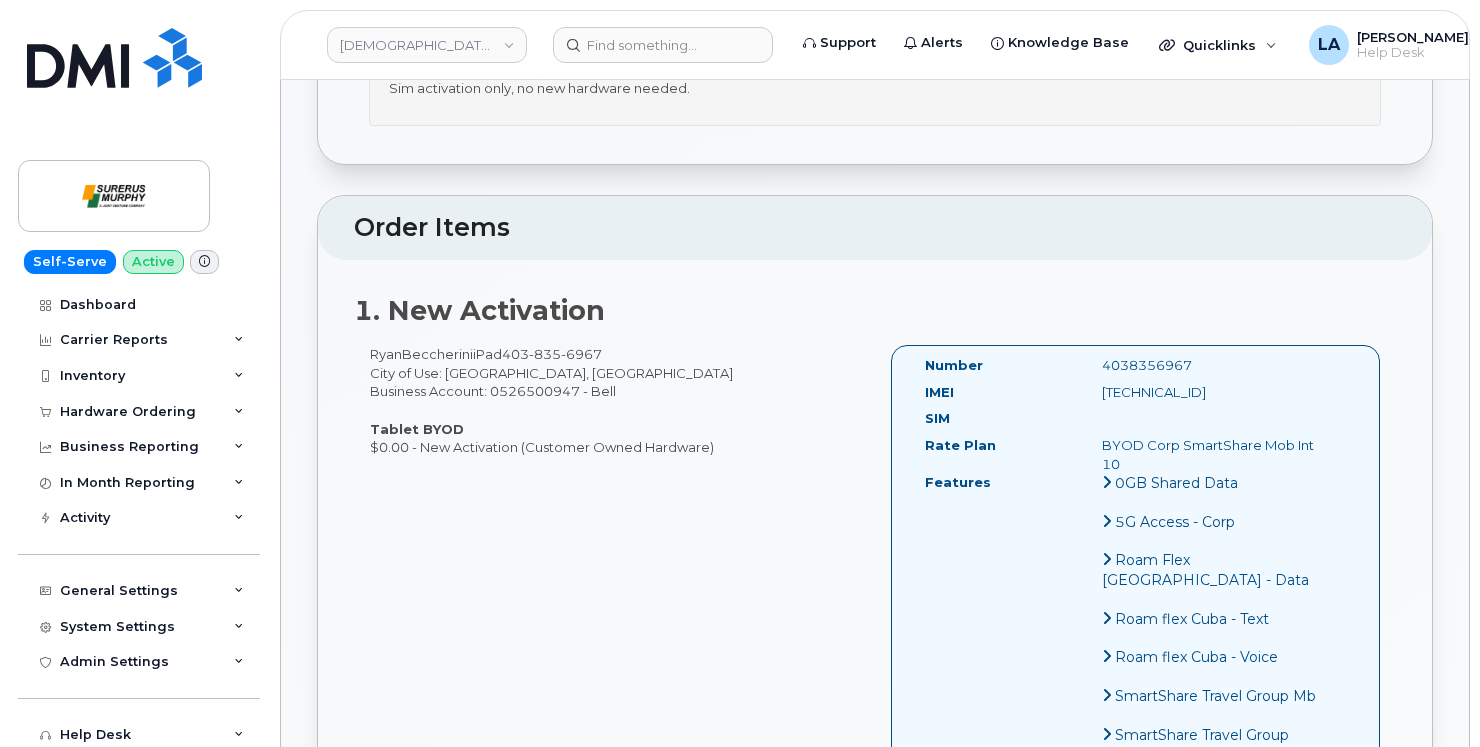 scroll, scrollTop: 655, scrollLeft: 0, axis: vertical 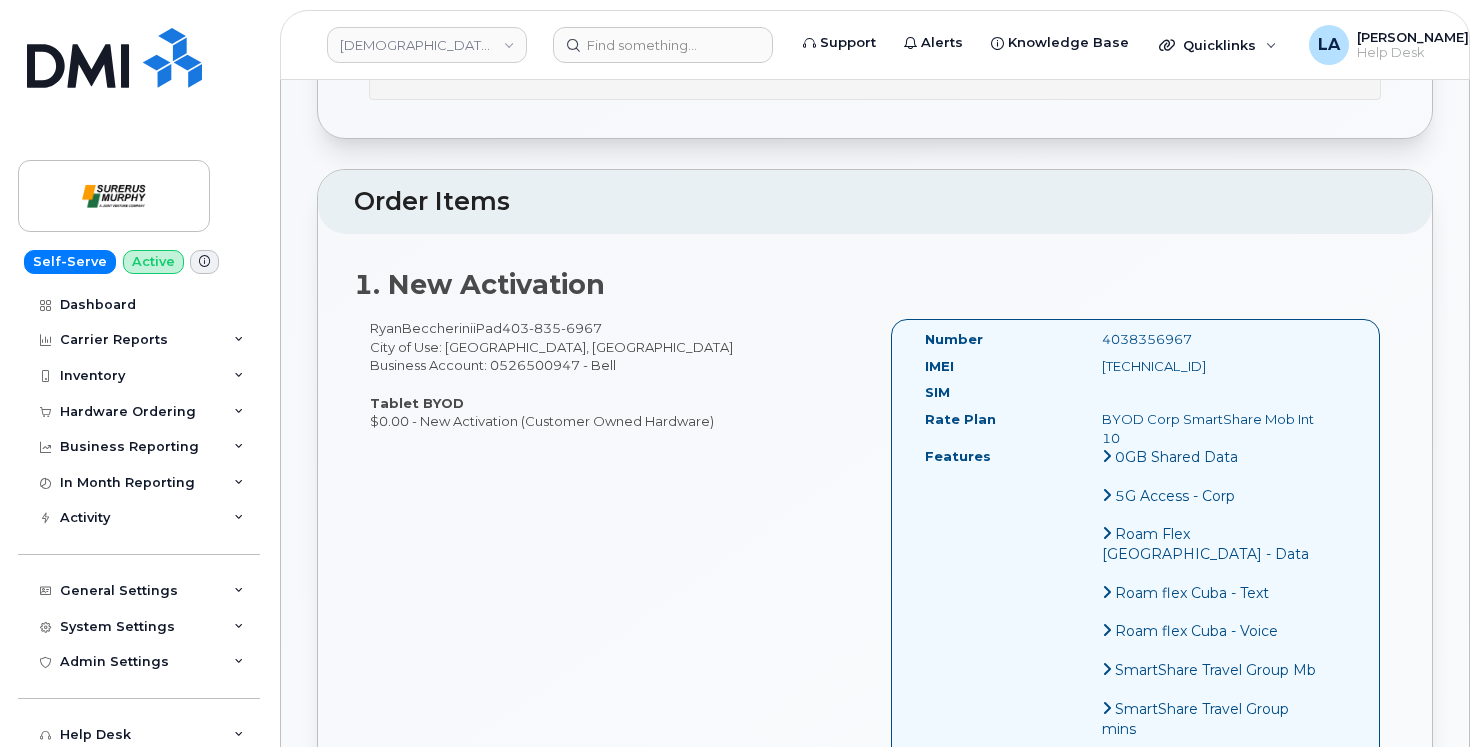 drag, startPoint x: 1396, startPoint y: 247, endPoint x: 1482, endPoint y: 182, distance: 107.80074 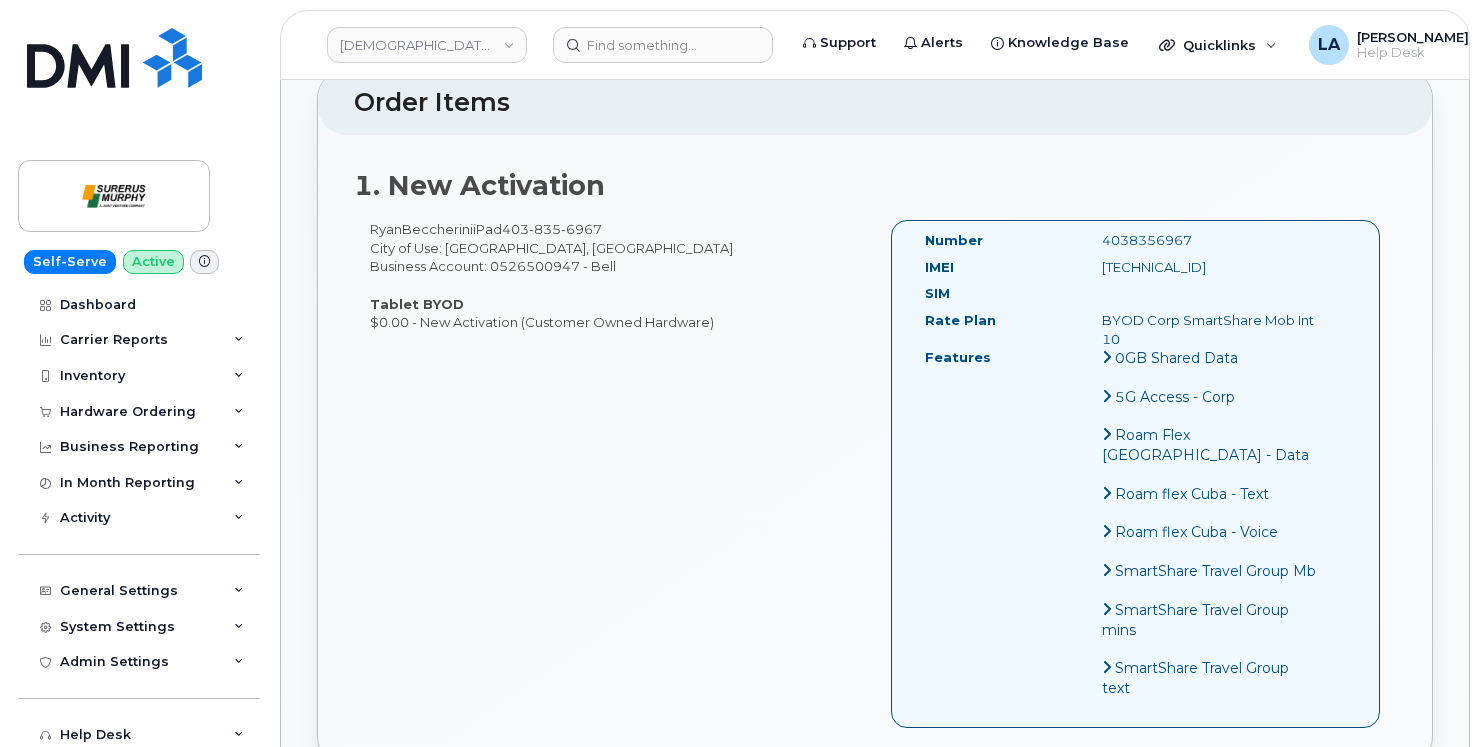 scroll, scrollTop: 779, scrollLeft: 0, axis: vertical 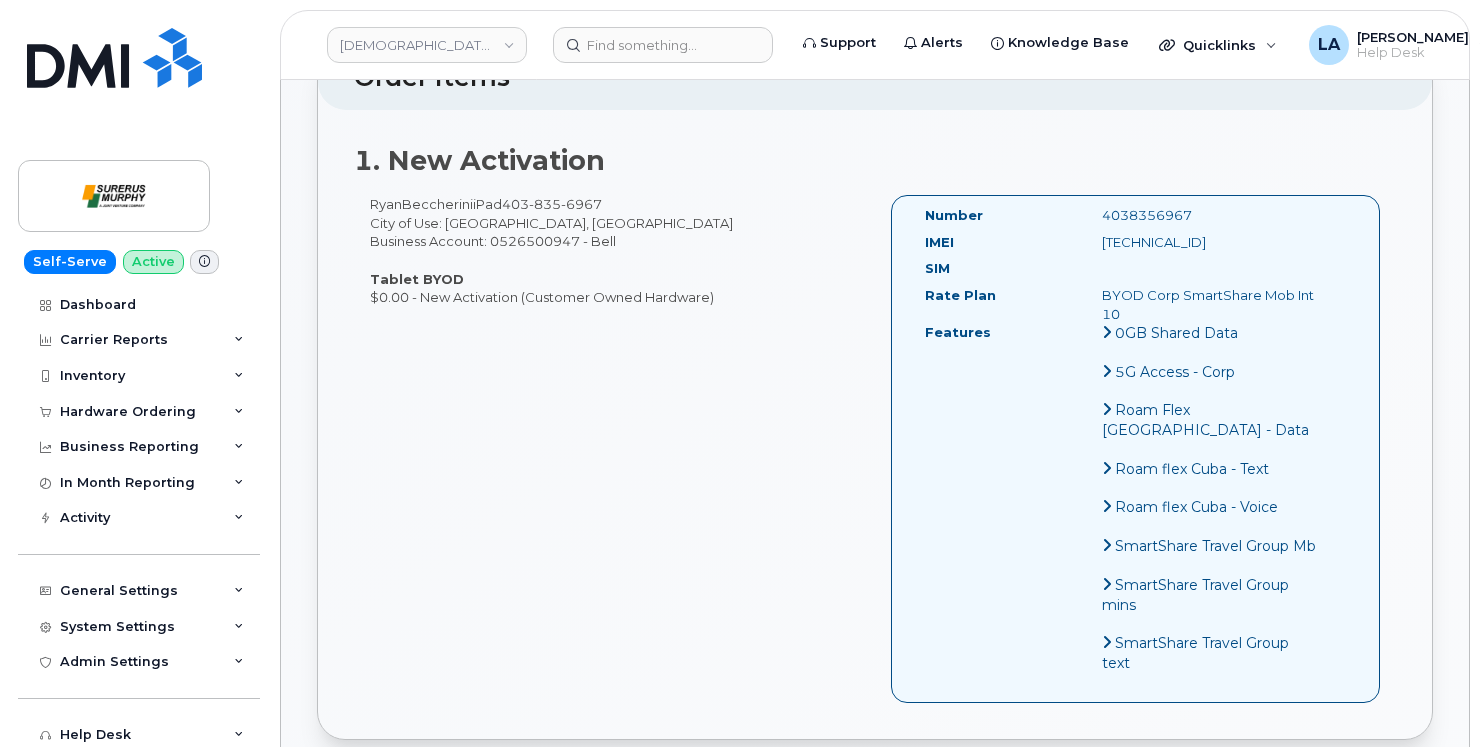 drag, startPoint x: 1304, startPoint y: 163, endPoint x: 1305, endPoint y: 175, distance: 12.0415945 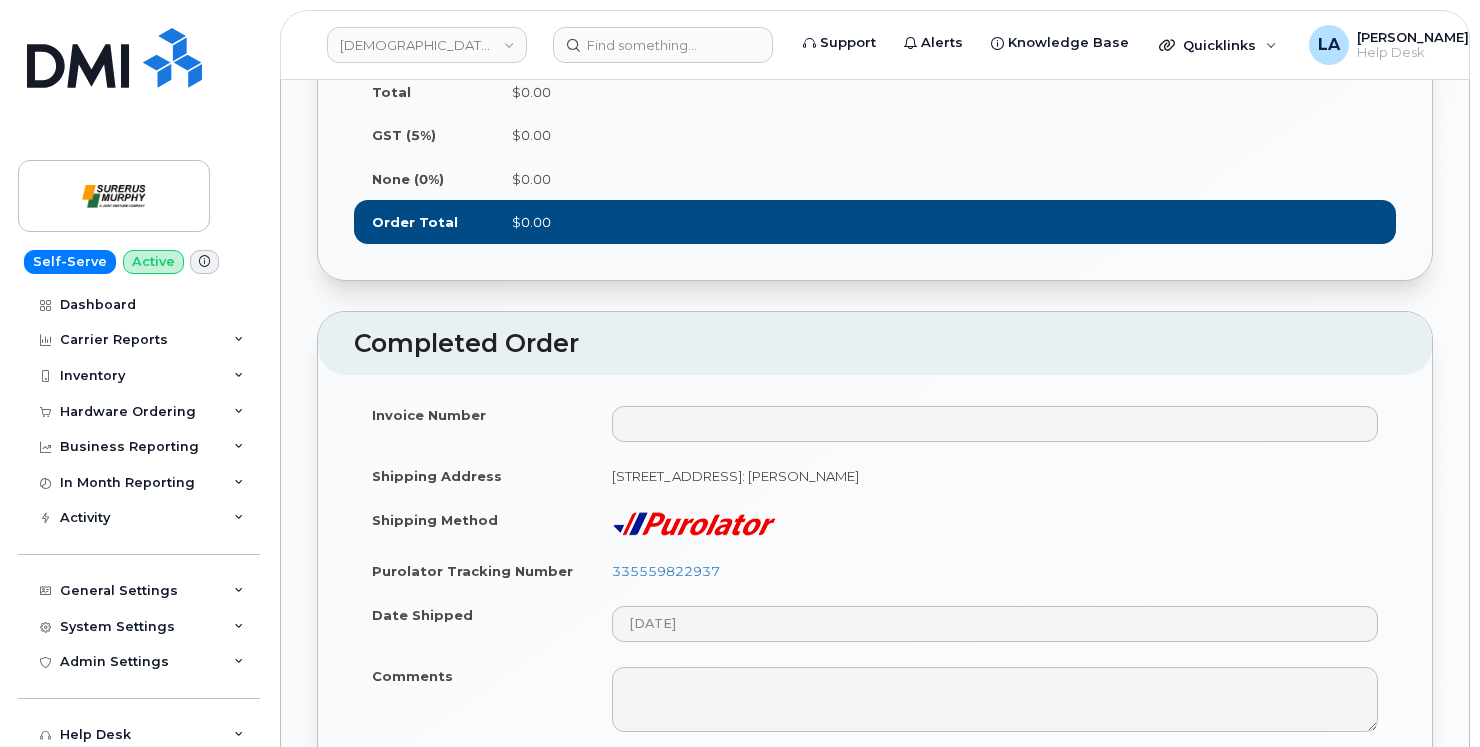 scroll, scrollTop: 1782, scrollLeft: 0, axis: vertical 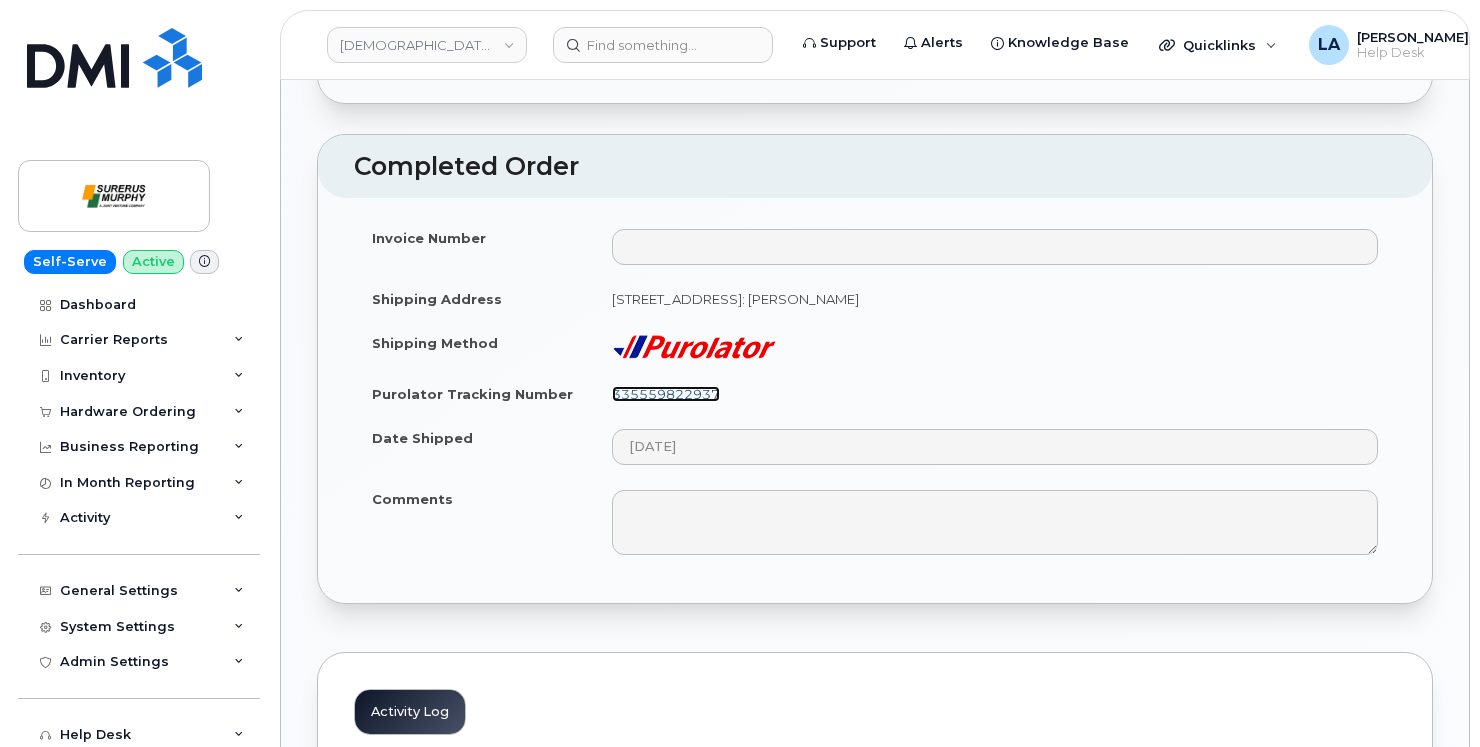 click on "335559822937" at bounding box center [666, 394] 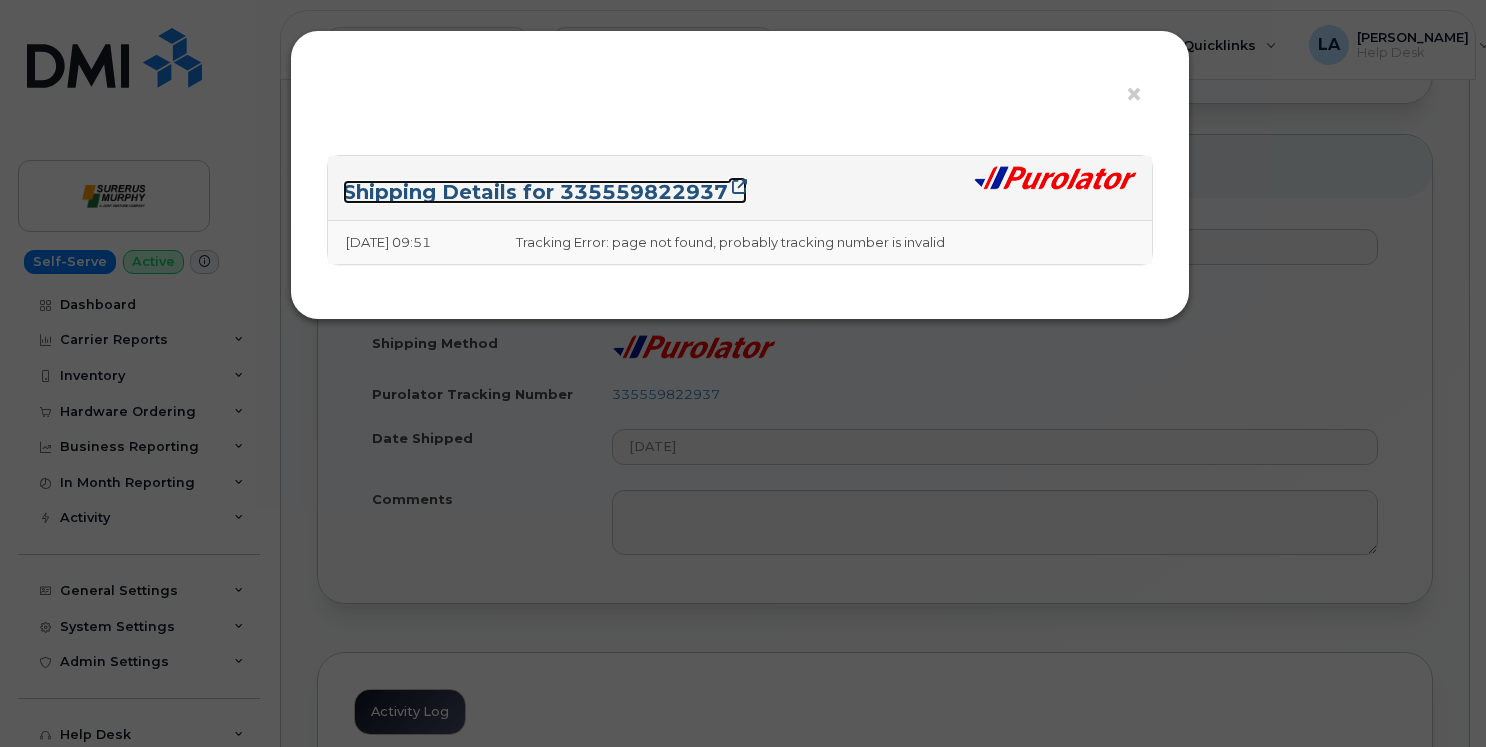 click on "Shipping Details for 335559822937" at bounding box center (545, 192) 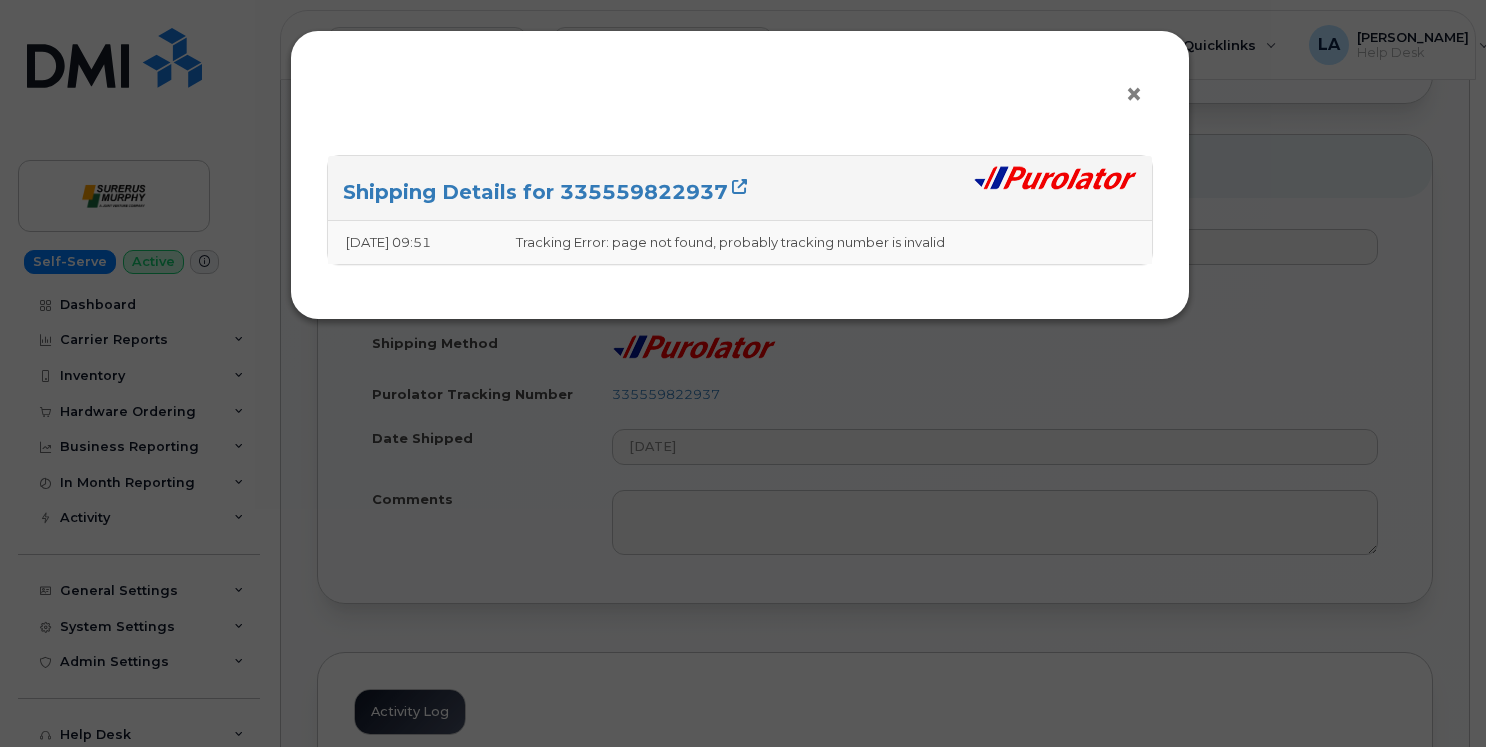 click on "×" at bounding box center [1134, 94] 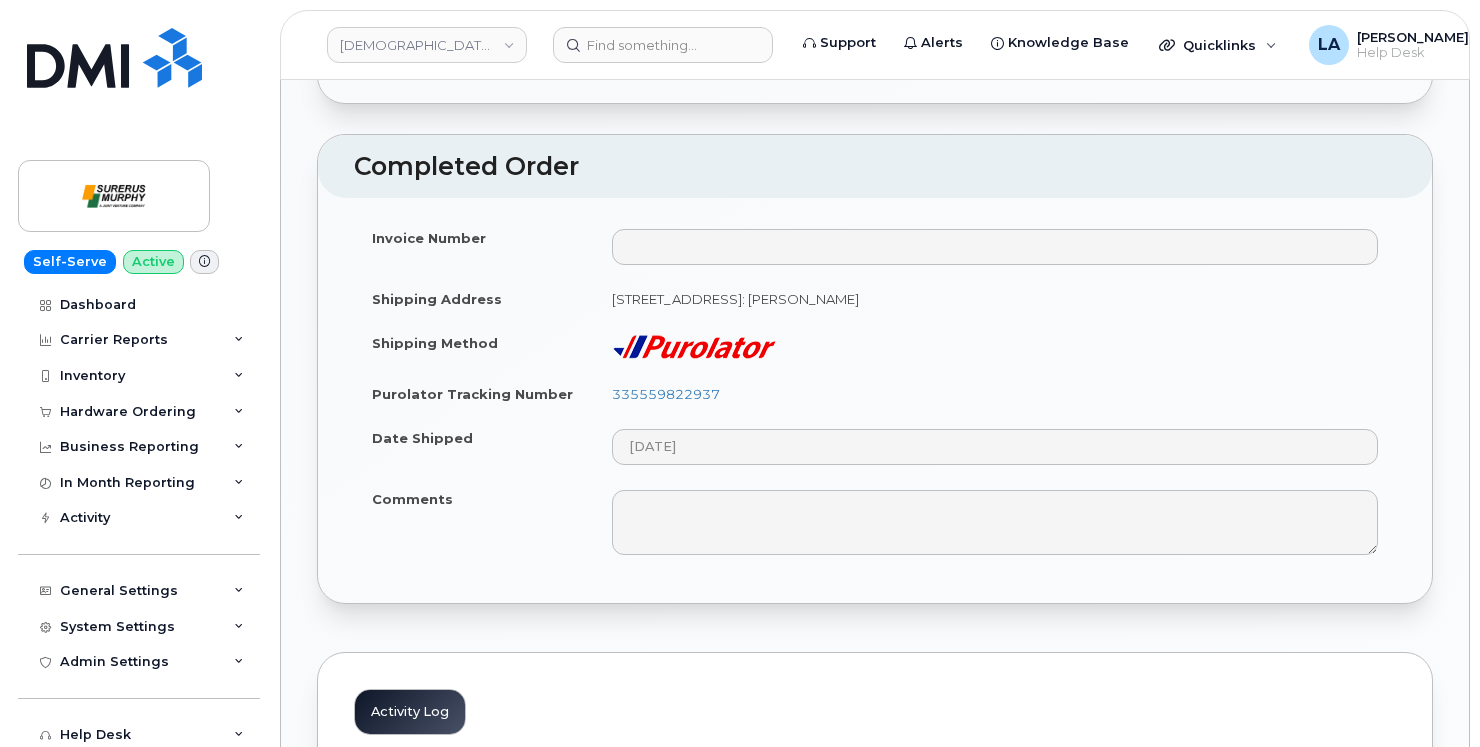 click on "Surerus Murphy   Support   Alerts   Knowledge Base Quicklinks Suspend / Cancel Device Change SIM Card Enable Call Forwarding Reset VM Password Add Roaming Package Request Repair Order New Device Add Device Transfer Line In LA Lanette Aparicio Help Desk English Français My Account Wireless Admin Wireless Admin (Restricted) Wireless Admin (Read only) Employee Demo  Enter Email  Sign out Self-Serve Active Dashboard Carrier Reports Monthly Billing Data Daily Data Pooling Data Behavior Average Costing Executive Summary Accounting Roaming Reports Suspended Devices Suspension Candidates Custom Report Cost Variance Inventory Mobility Devices Data Conflicts Spare Hardware Import Hardware Ordering Overview Orders Orders Reporting Business Reporting Business Reporting Managerial Reports Individual Reports Business Unit Reports In Month Reporting Data Usage Data Pooling Data Blocks Activity Travel Requests Activity Log Device Status Updates Rate Plan Monitor General Settings My Account Locations Usage Alerts" at bounding box center [740, 665] 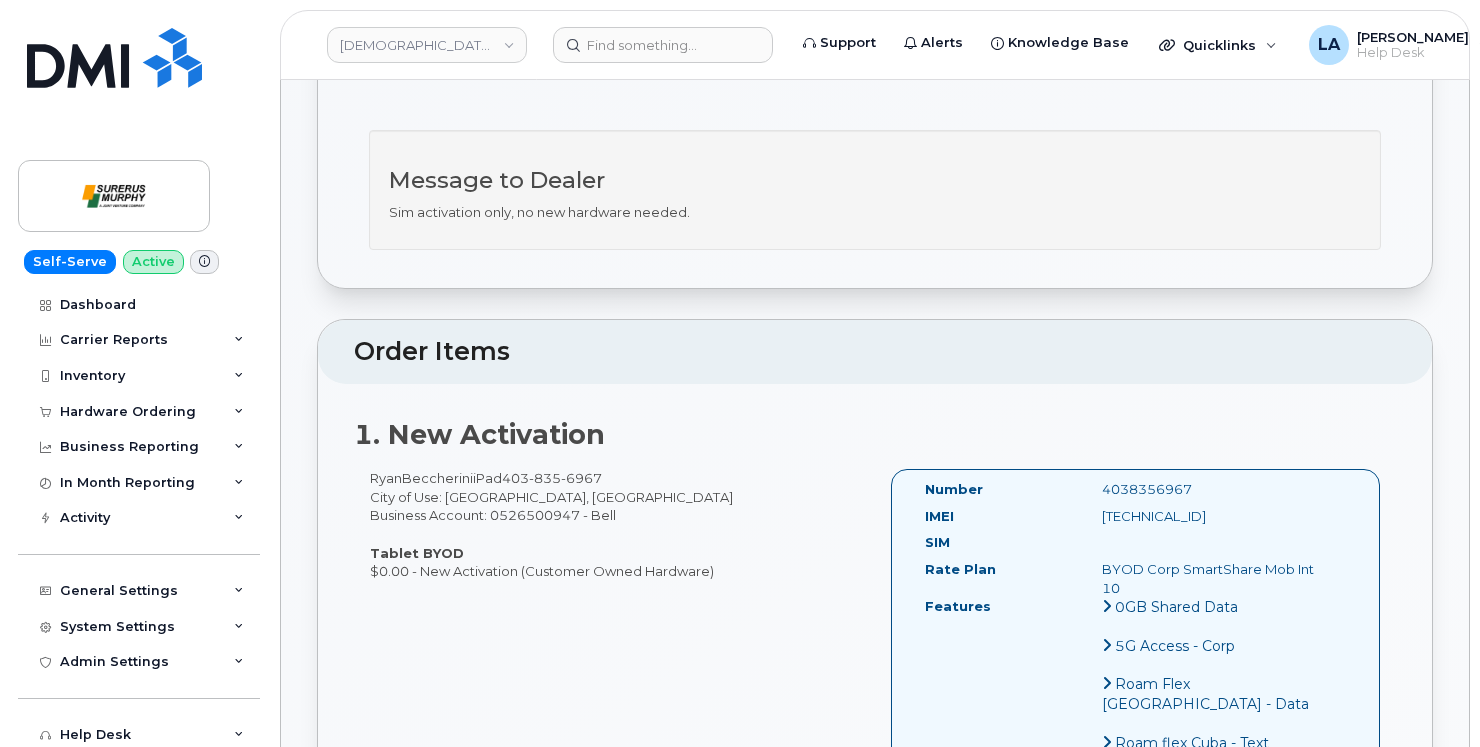 scroll, scrollTop: 452, scrollLeft: 0, axis: vertical 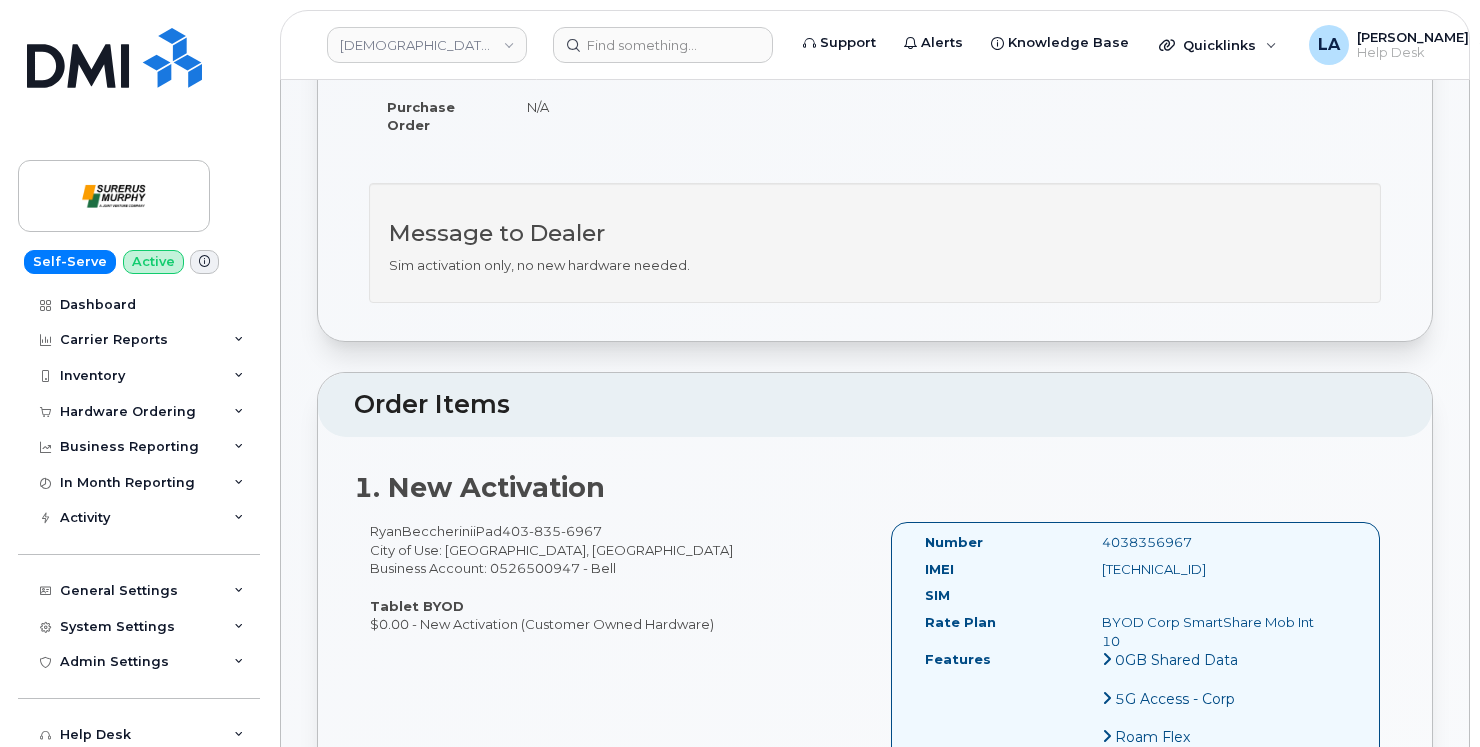 drag, startPoint x: 631, startPoint y: 535, endPoint x: 499, endPoint y: 531, distance: 132.0606 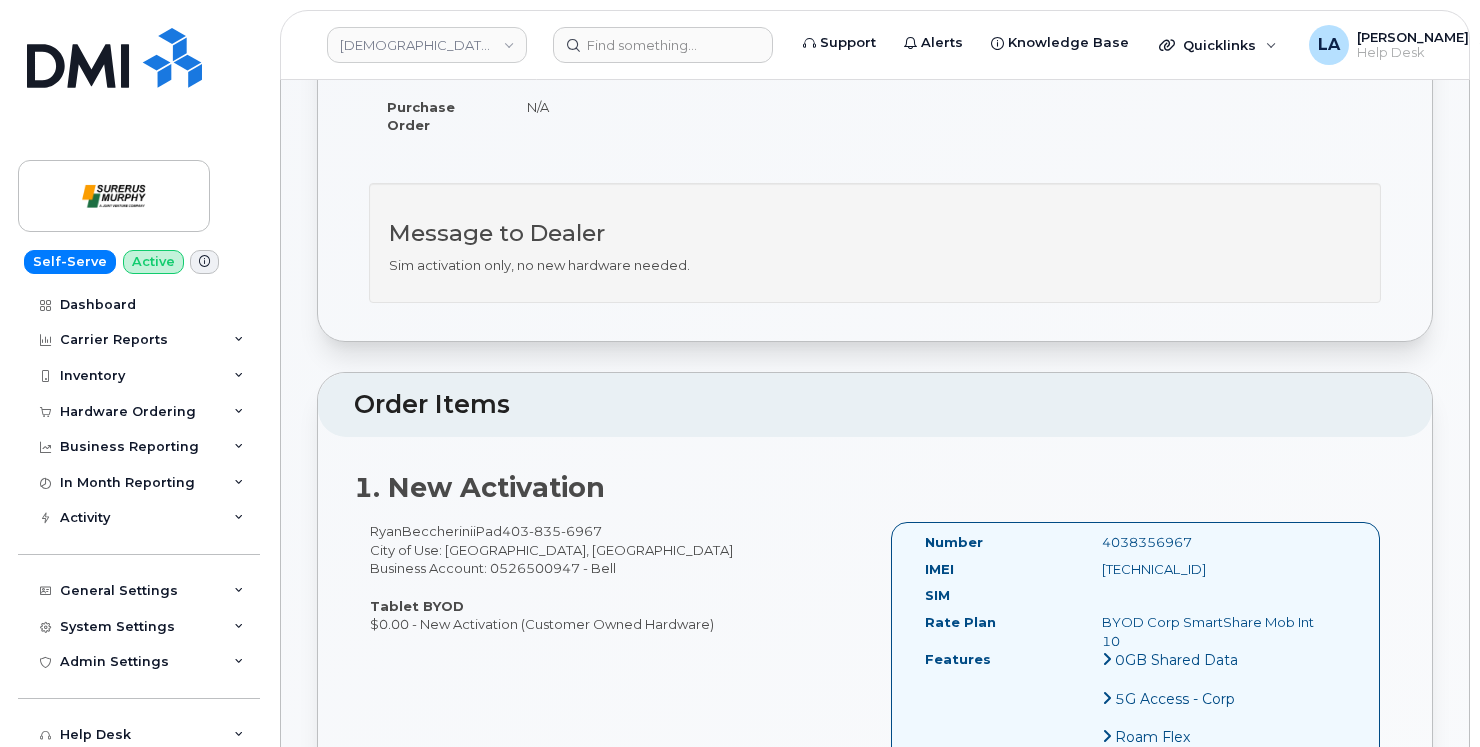 copy on "403 835 6967" 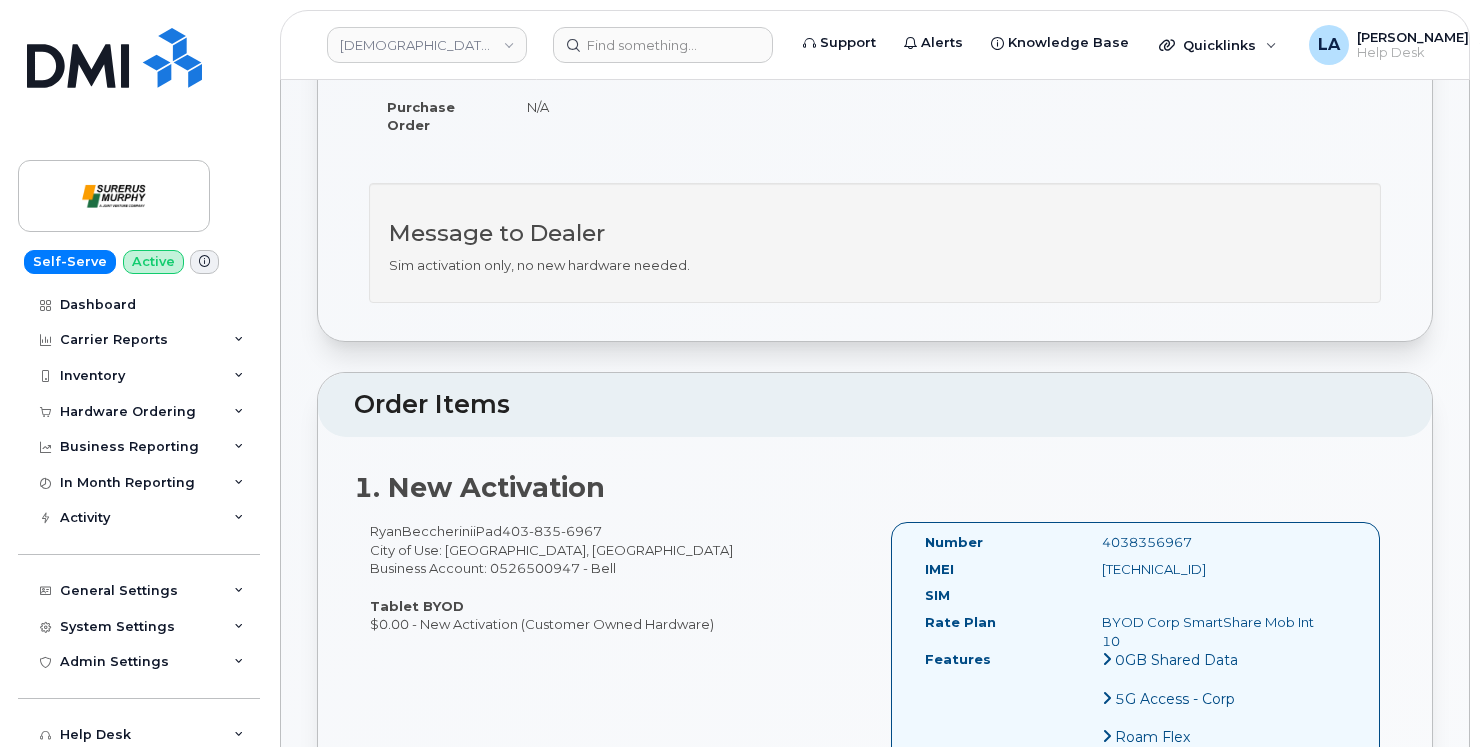 copy on "403 835 6967" 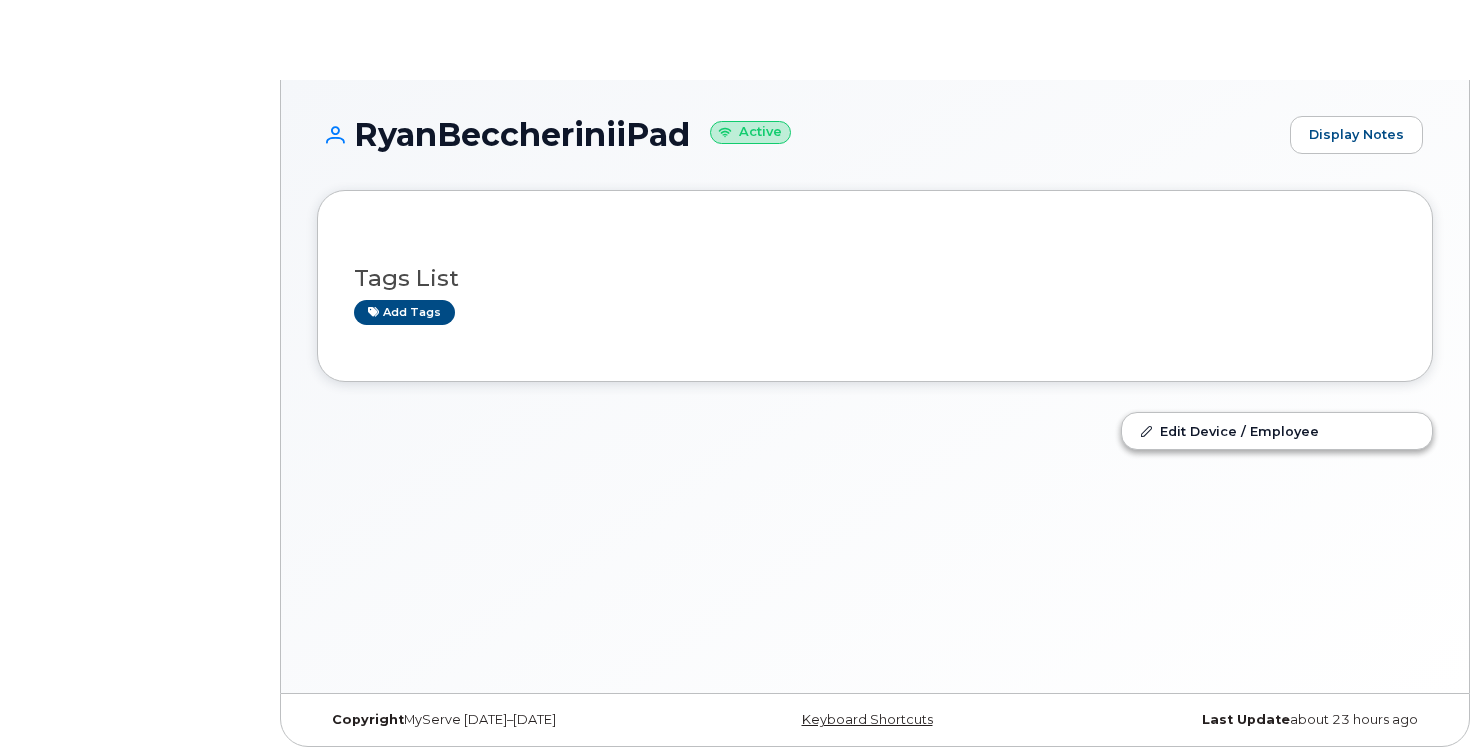 scroll, scrollTop: 0, scrollLeft: 0, axis: both 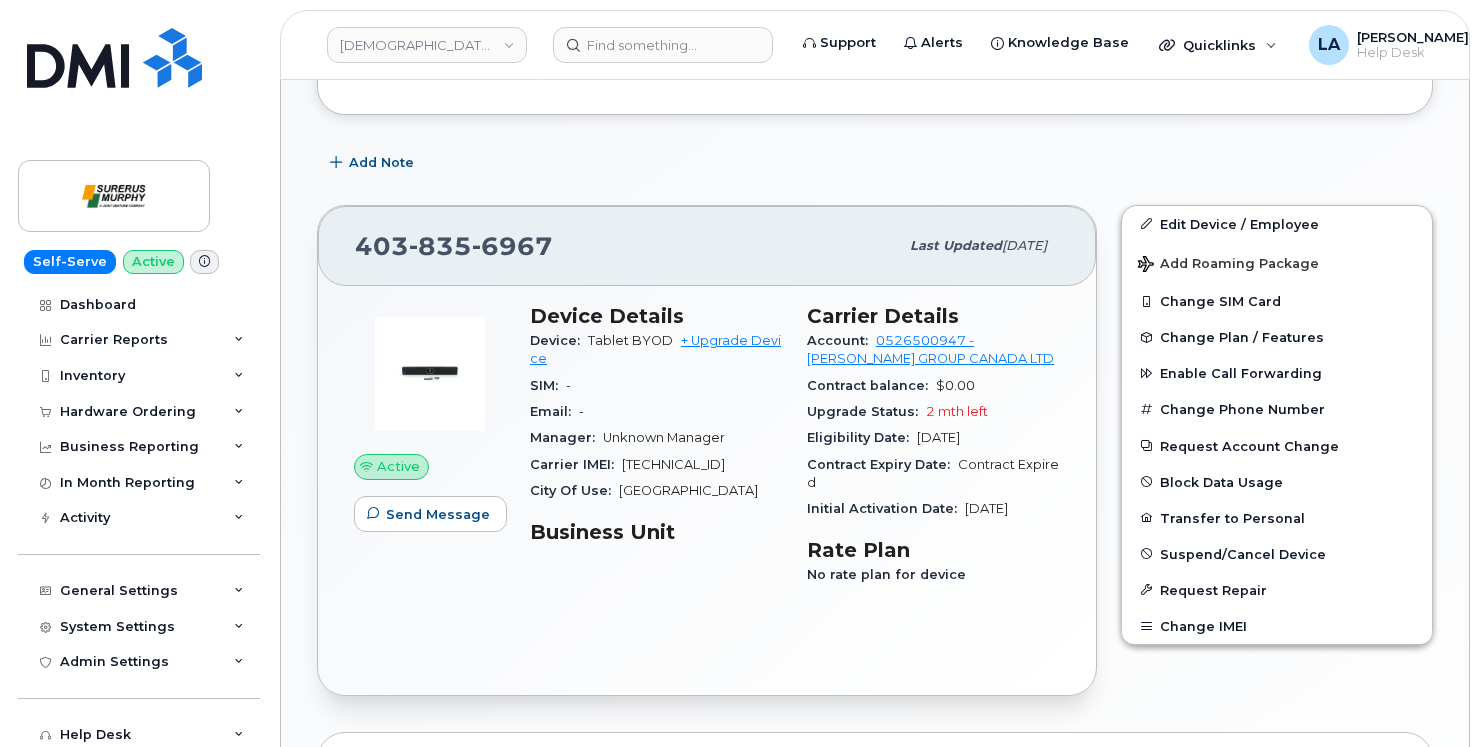 click on "[TECHNICAL_ID]" at bounding box center [673, 464] 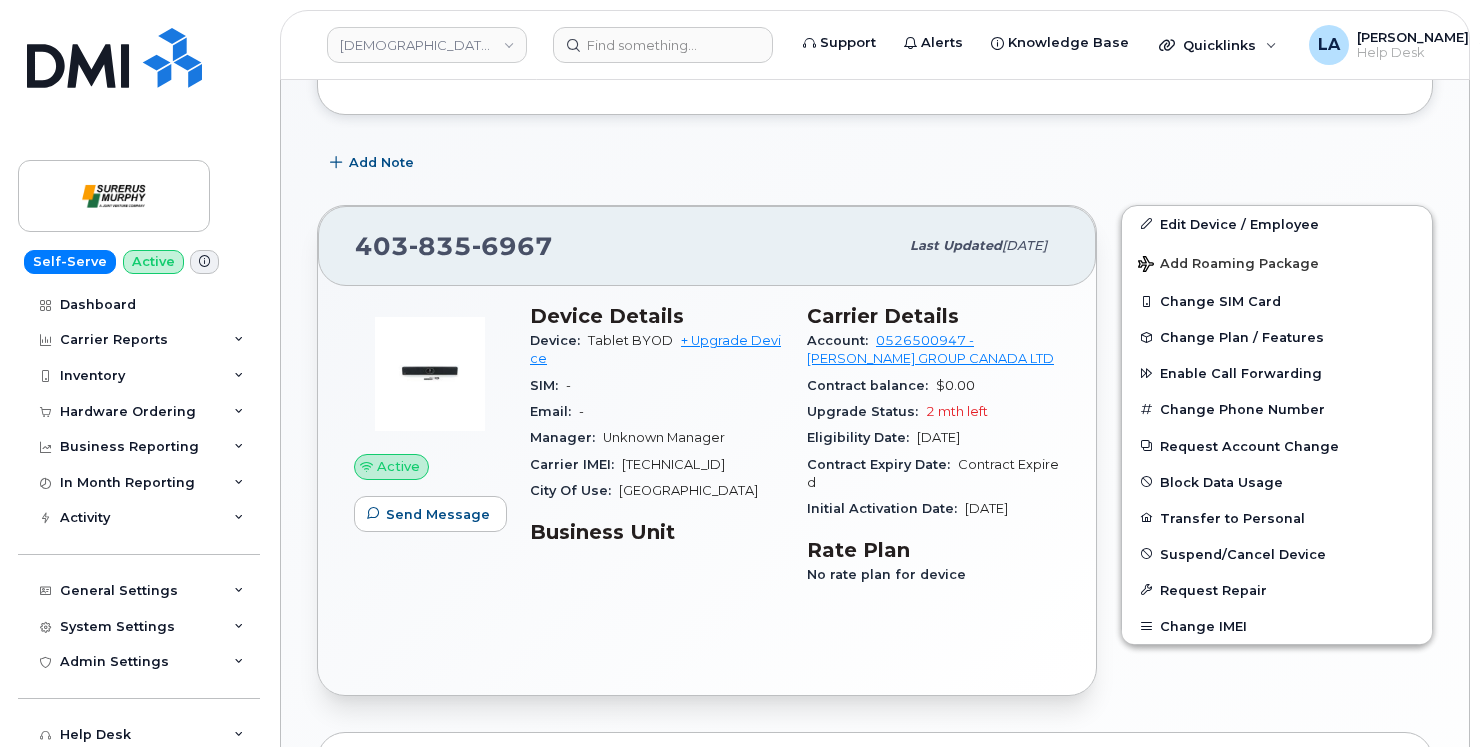 drag, startPoint x: 1205, startPoint y: 146, endPoint x: 1232, endPoint y: 139, distance: 27.89265 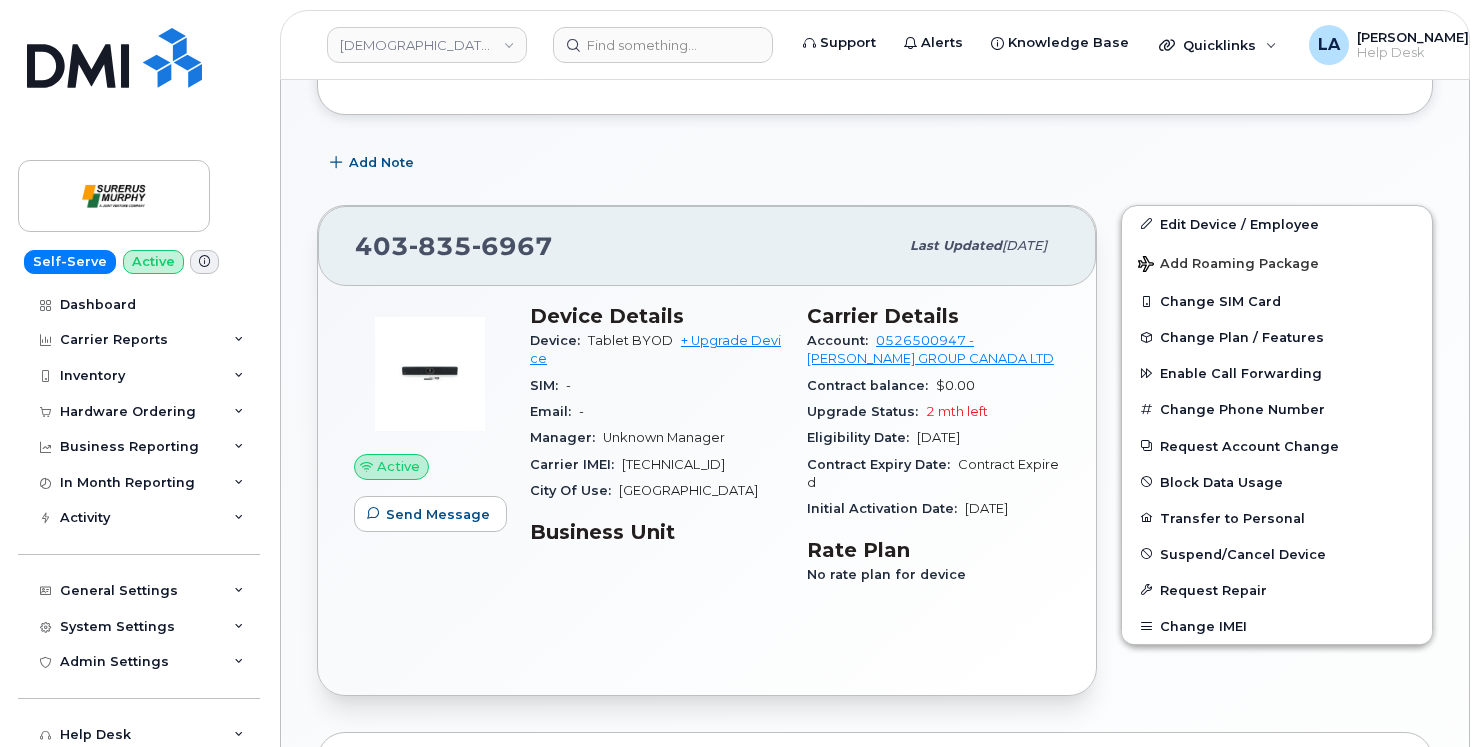 click on "Order #294909 — completed
Tags List
Add tags
Add Note
[PHONE_NUMBER] Last updated  [DATE] Active Send Message Device Details Device: Tablet BYOD  + Upgrade Device SIM: - Email: - Manager: Unknown Manager Carrier IMEI: [TECHNICAL_ID] City Of Use: Calgary Business Unit Carrier Details Account: 0526500947 - [PERSON_NAME] GROUP CANADA LTD Contract balance: $0.00 Upgrade Status: 2 mth left Eligibility Date: [DATE] Contract Expiry Date: Contract Expired Initial Activation Date: [DATE] Rate Plan No rate plan for device
Edit Device / Employee
Add Roaming Package
Change SIM Card
Change Plan / Features
Enable Call Forwarding
Change Phone Number
Request Account Change
Block Data Usage
Transfer to Personal
Suspend/Cancel Device
Request Repair
Change IMEI
Usage History Activity 4 HW Orders 1 1" at bounding box center [875, 492] 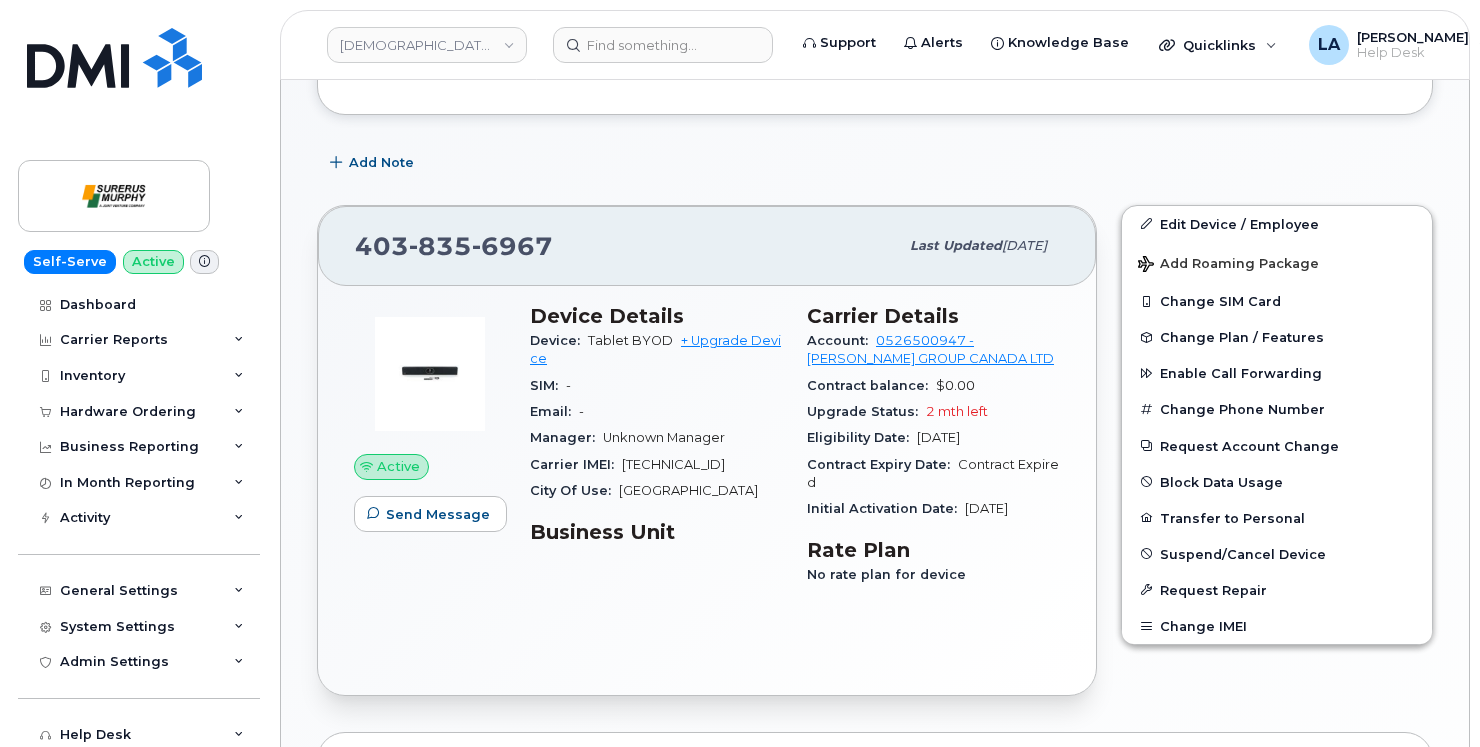 click on "Order #294909 — completed
Tags List
Add tags
Add Note
[PHONE_NUMBER] Last updated  [DATE] Active Send Message Device Details Device: Tablet BYOD  + Upgrade Device SIM: - Email: - Manager: Unknown Manager Carrier IMEI: [TECHNICAL_ID] City Of Use: Calgary Business Unit Carrier Details Account: 0526500947 - [PERSON_NAME] GROUP CANADA LTD Contract balance: $0.00 Upgrade Status: 2 mth left Eligibility Date: [DATE] Contract Expiry Date: Contract Expired Initial Activation Date: [DATE] Rate Plan No rate plan for device
Edit Device / Employee
Add Roaming Package
Change SIM Card
Change Plan / Features
Enable Call Forwarding
Change Phone Number
Request Account Change
Block Data Usage
Transfer to Personal
Suspend/Cancel Device
Request Repair
Change IMEI
Usage History Activity 4 HW Orders 1 1" at bounding box center (875, 492) 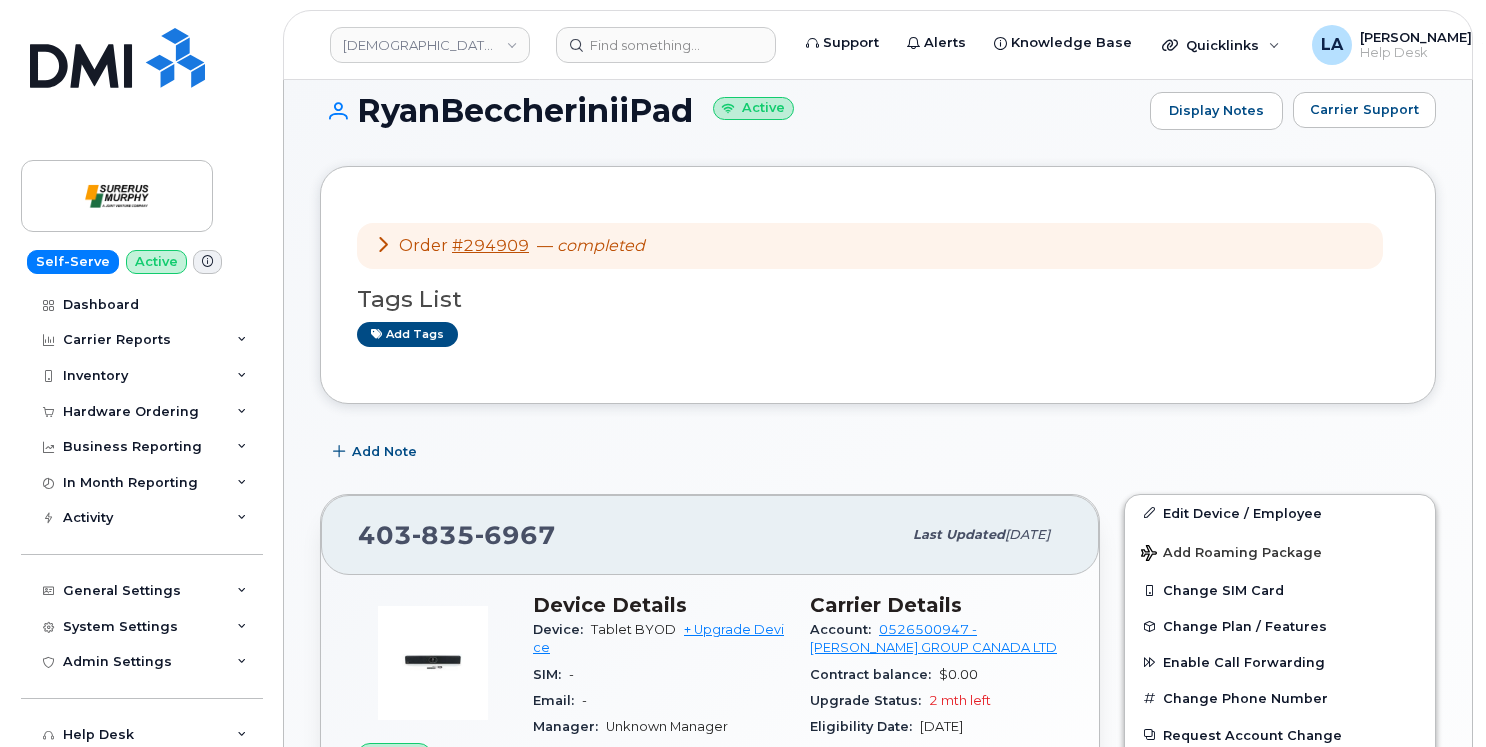 scroll, scrollTop: 0, scrollLeft: 0, axis: both 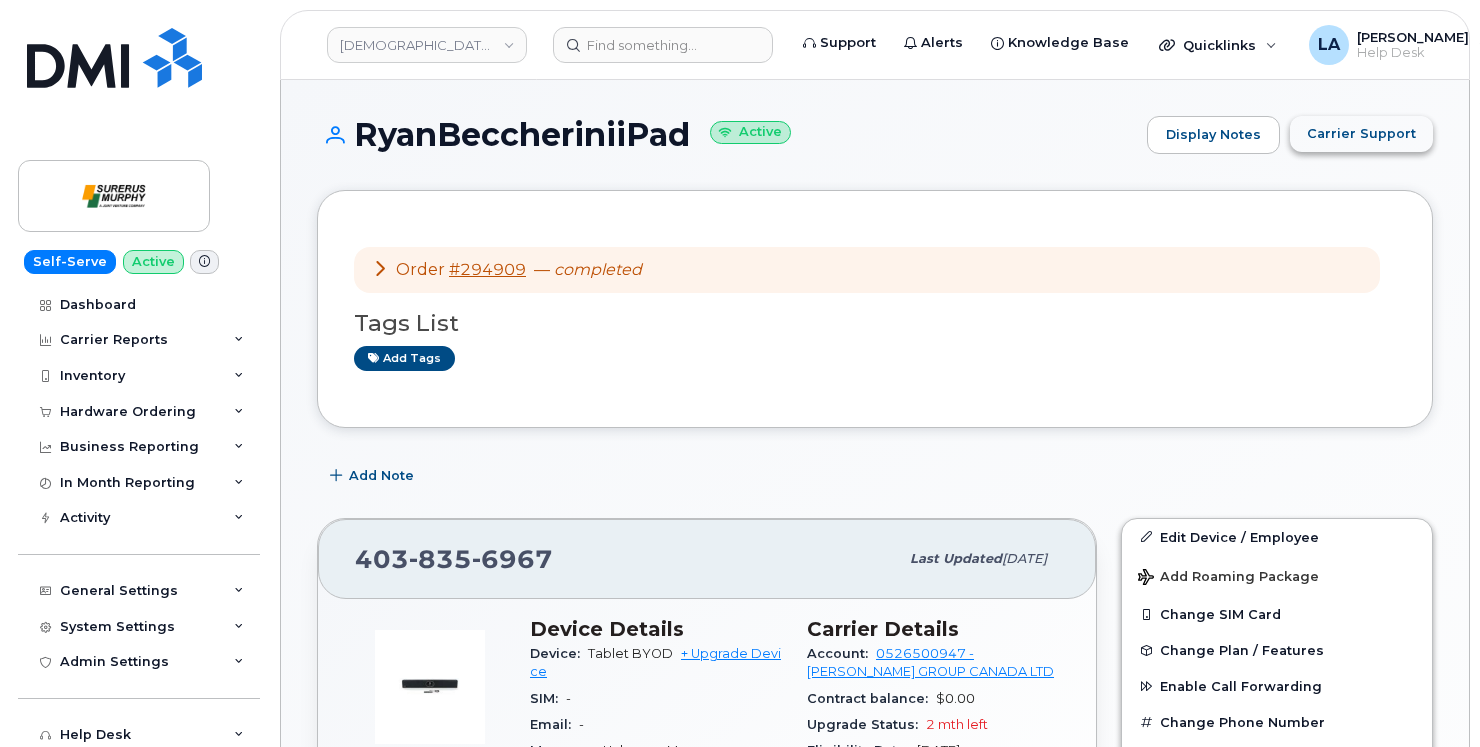 click on "Carrier Support" at bounding box center (1361, 133) 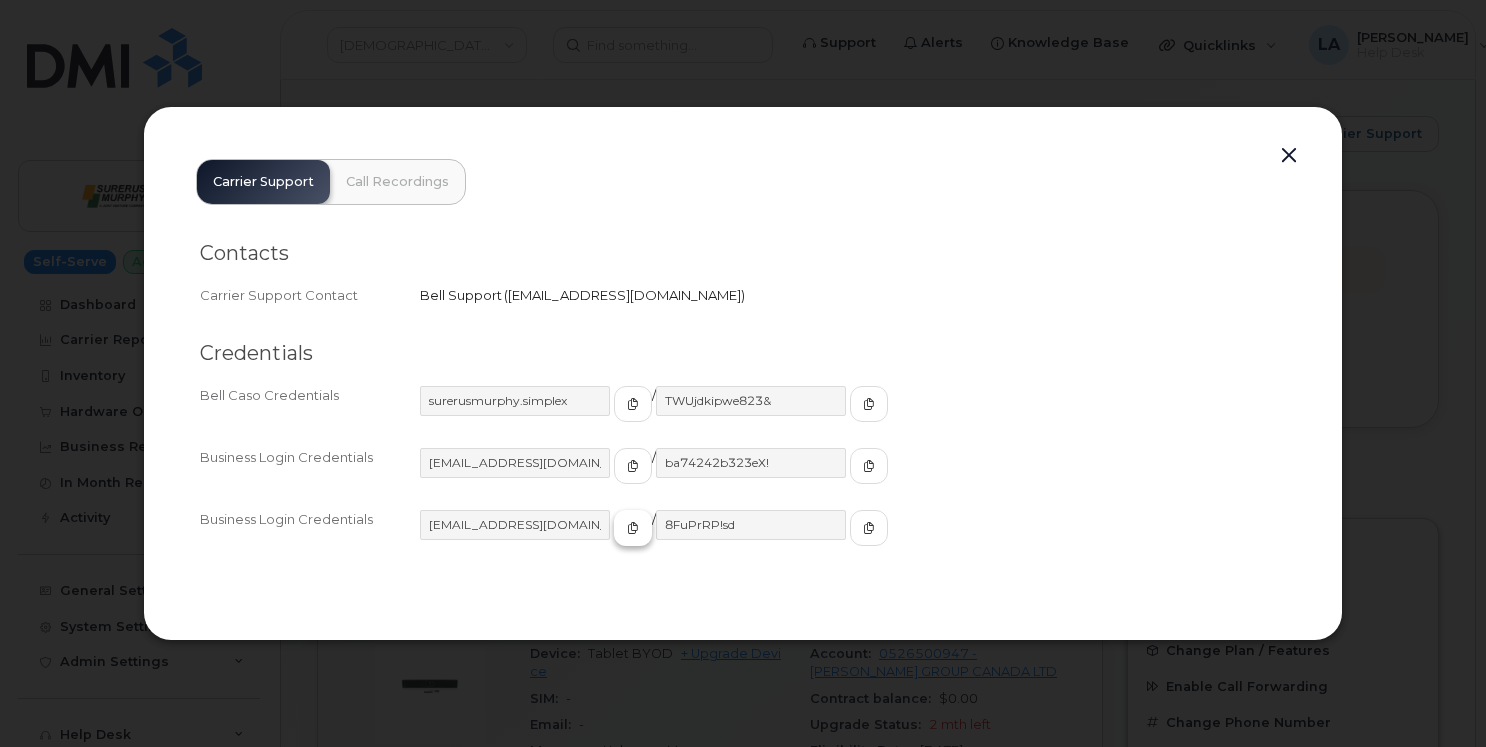 click at bounding box center [633, 528] 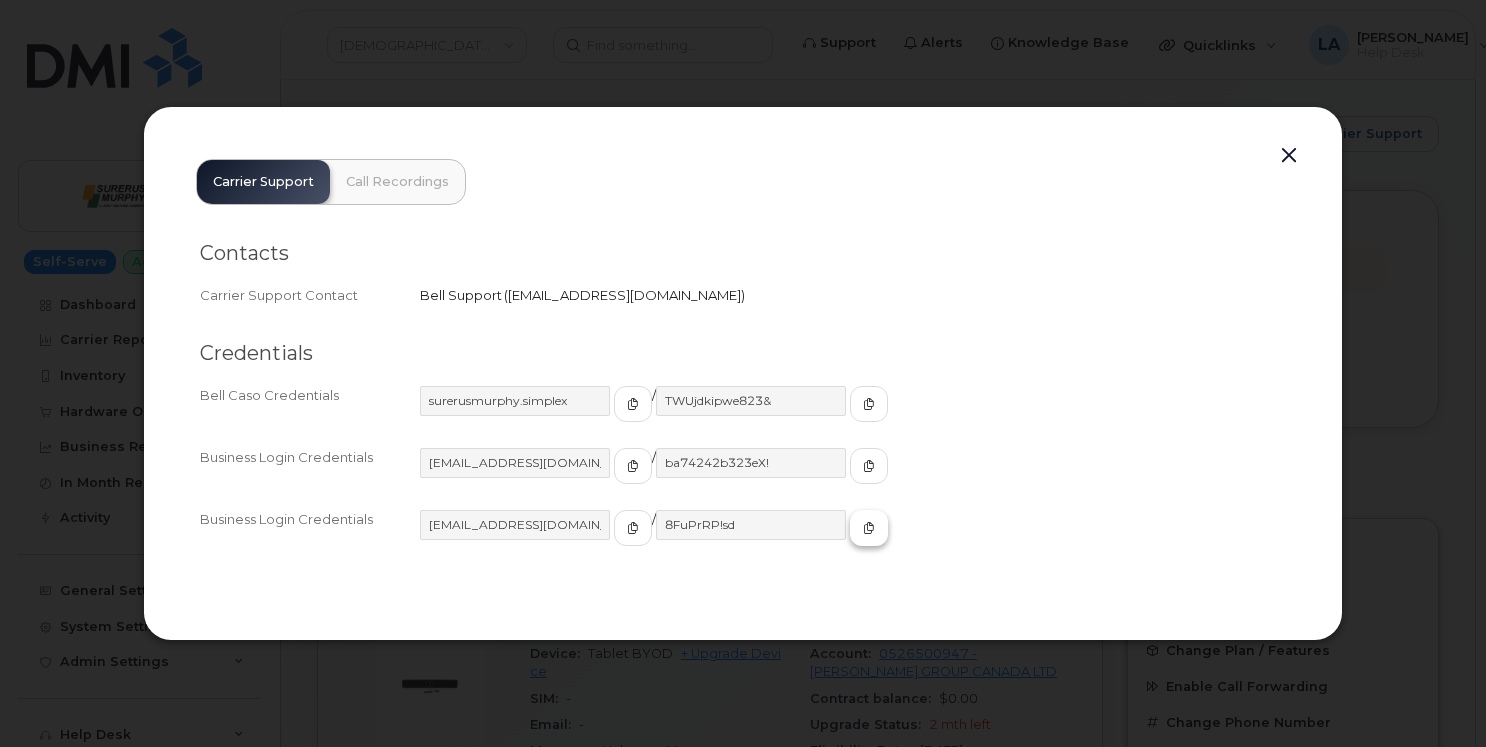 click at bounding box center [869, 528] 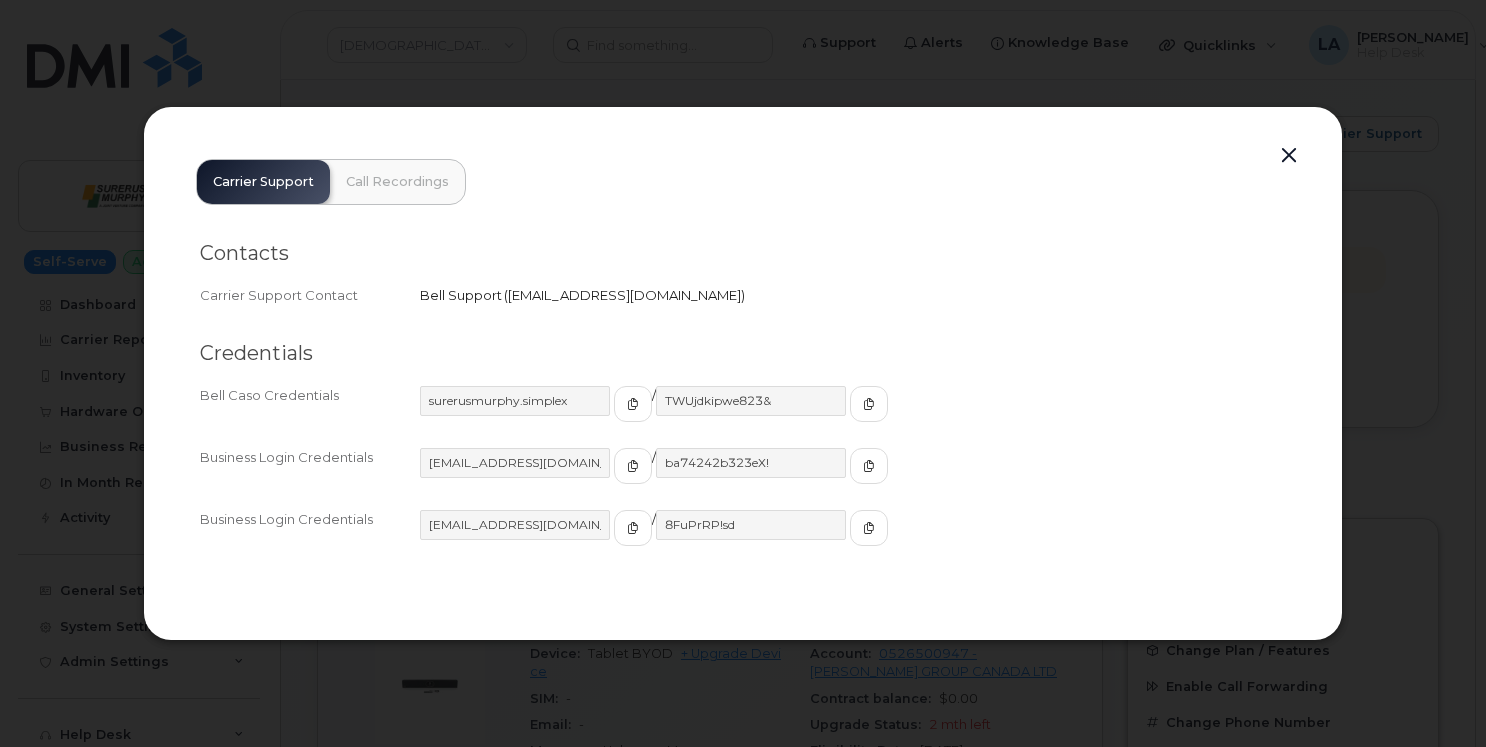 click on "Carrier Support Call Recordings Contacts Carrier Support Contact Bell Support   [EMAIL_ADDRESS][DOMAIN_NAME] Credentials Bell Caso Credentials surerusmurphy.simplex  /  TWUjdkipwe823& Business Login Credentials [EMAIL_ADDRESS][DOMAIN_NAME]  /  ba74242b323eX! Business Login Credentials [EMAIL_ADDRESS][DOMAIN_NAME]  /  8FuPrRP!sd" at bounding box center (743, 373) 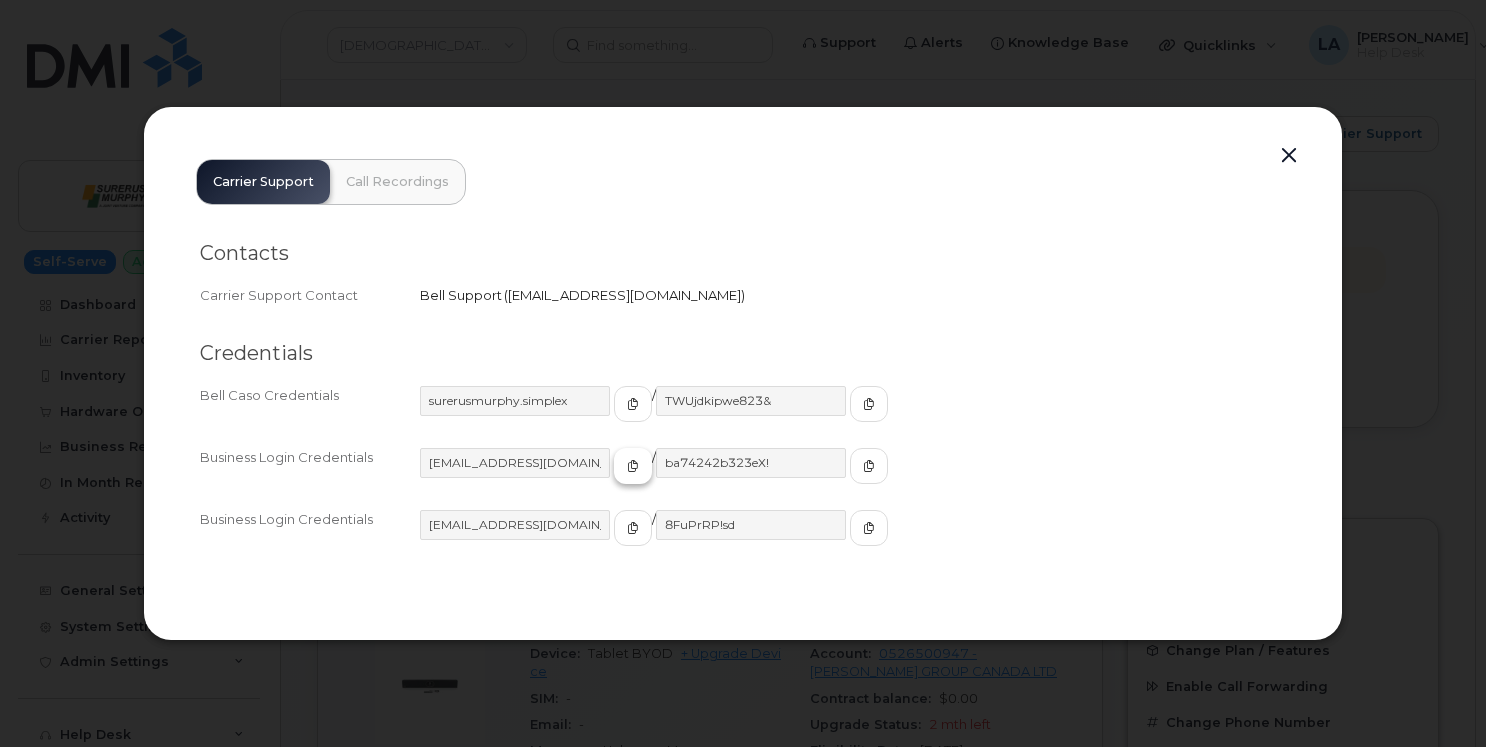 click at bounding box center [633, 466] 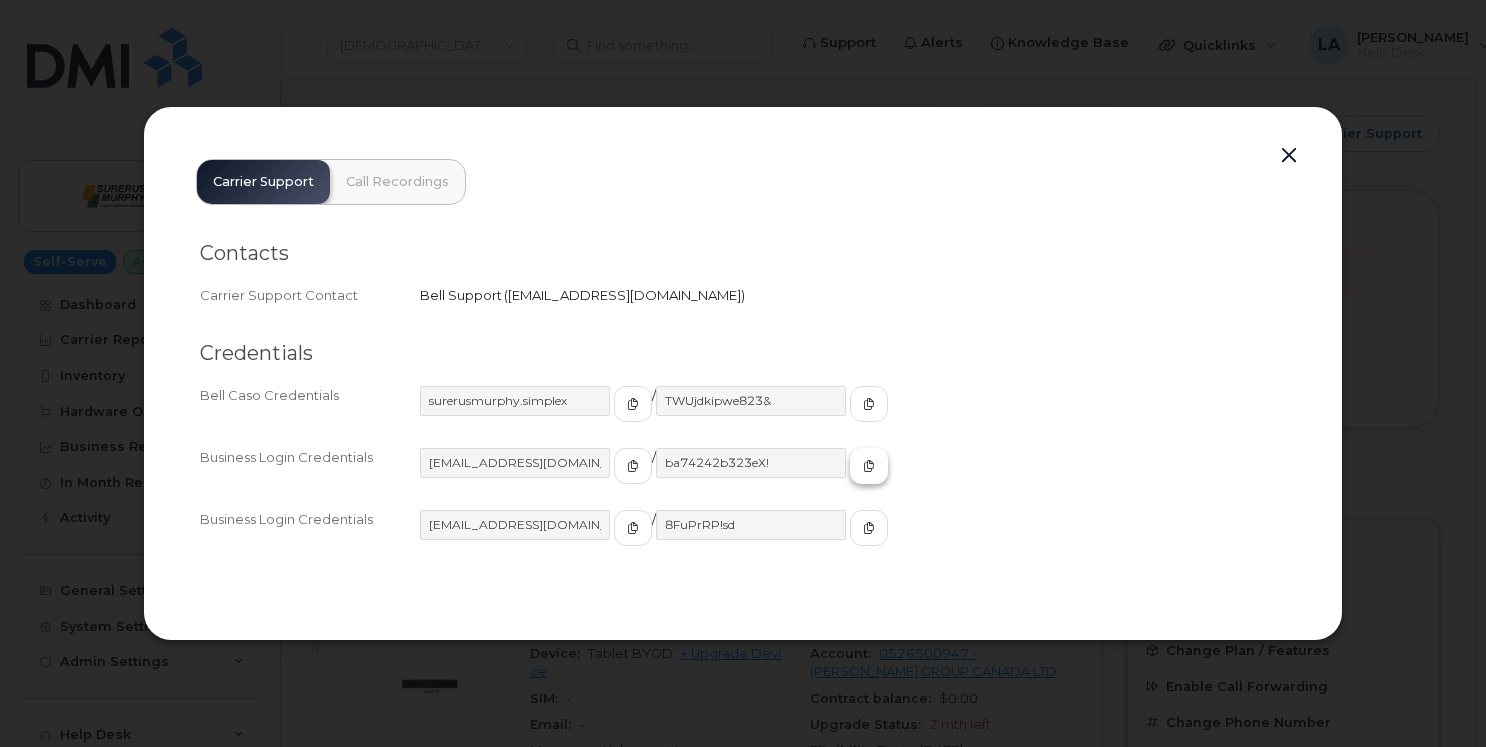 click at bounding box center [869, 466] 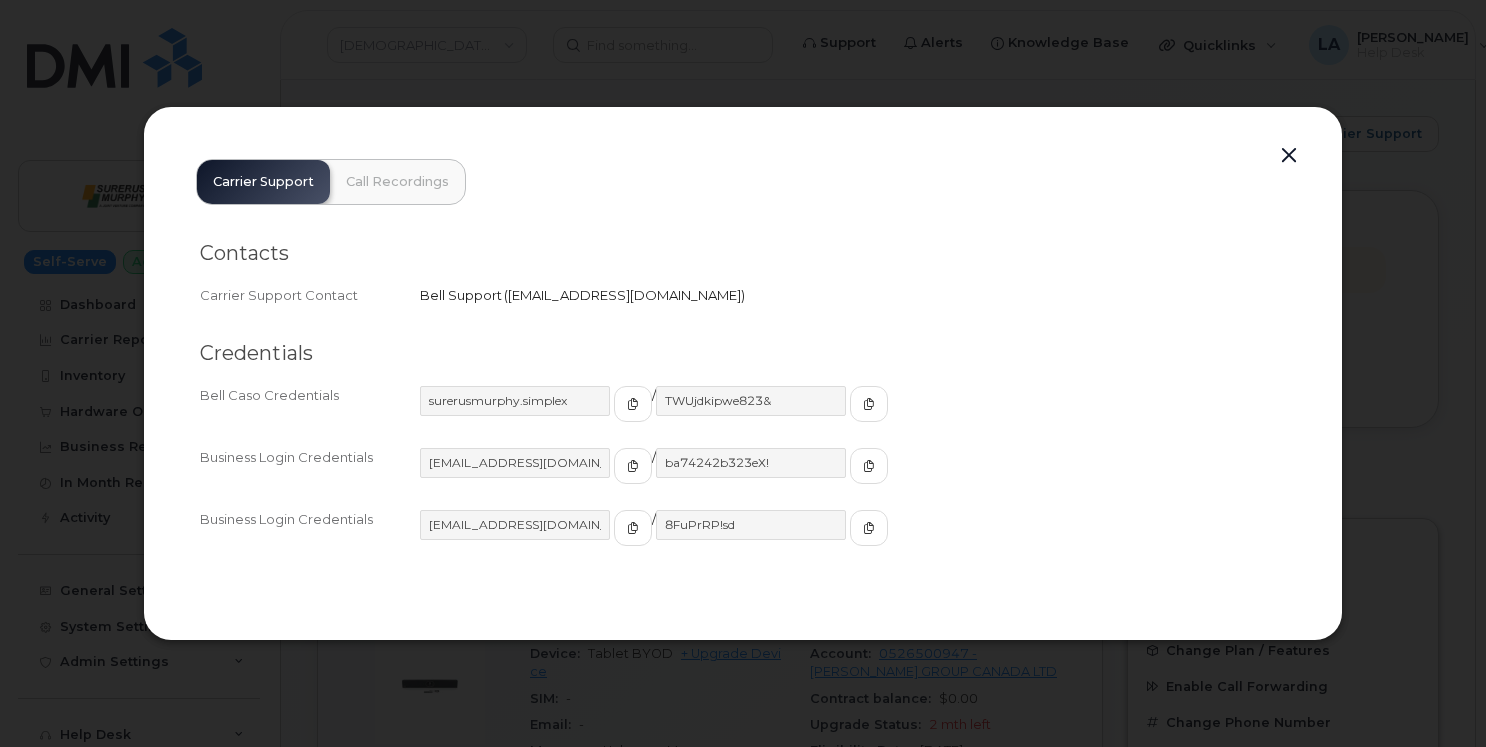 click on "Contacts Carrier Support Contact Bell Support   [EMAIL_ADDRESS][DOMAIN_NAME]" 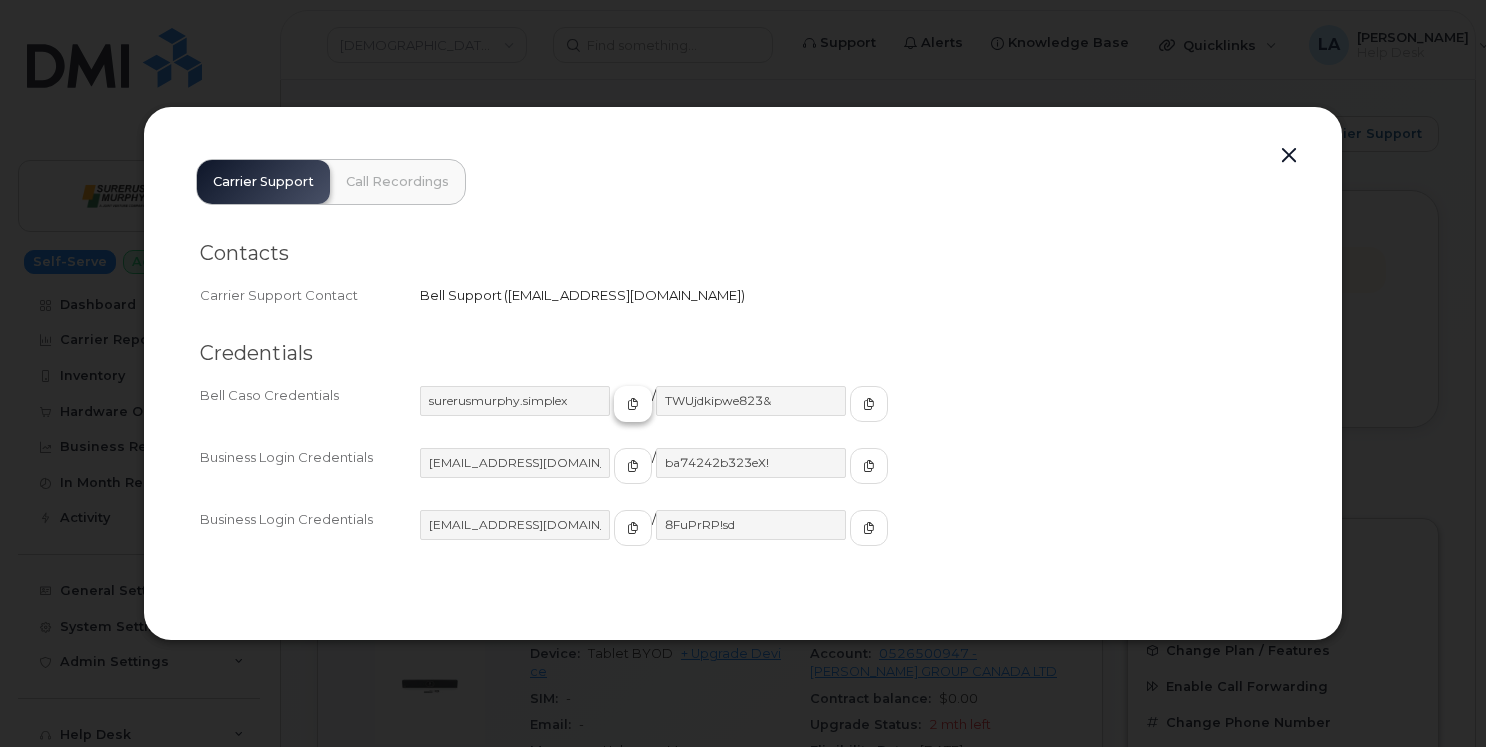click at bounding box center [633, 404] 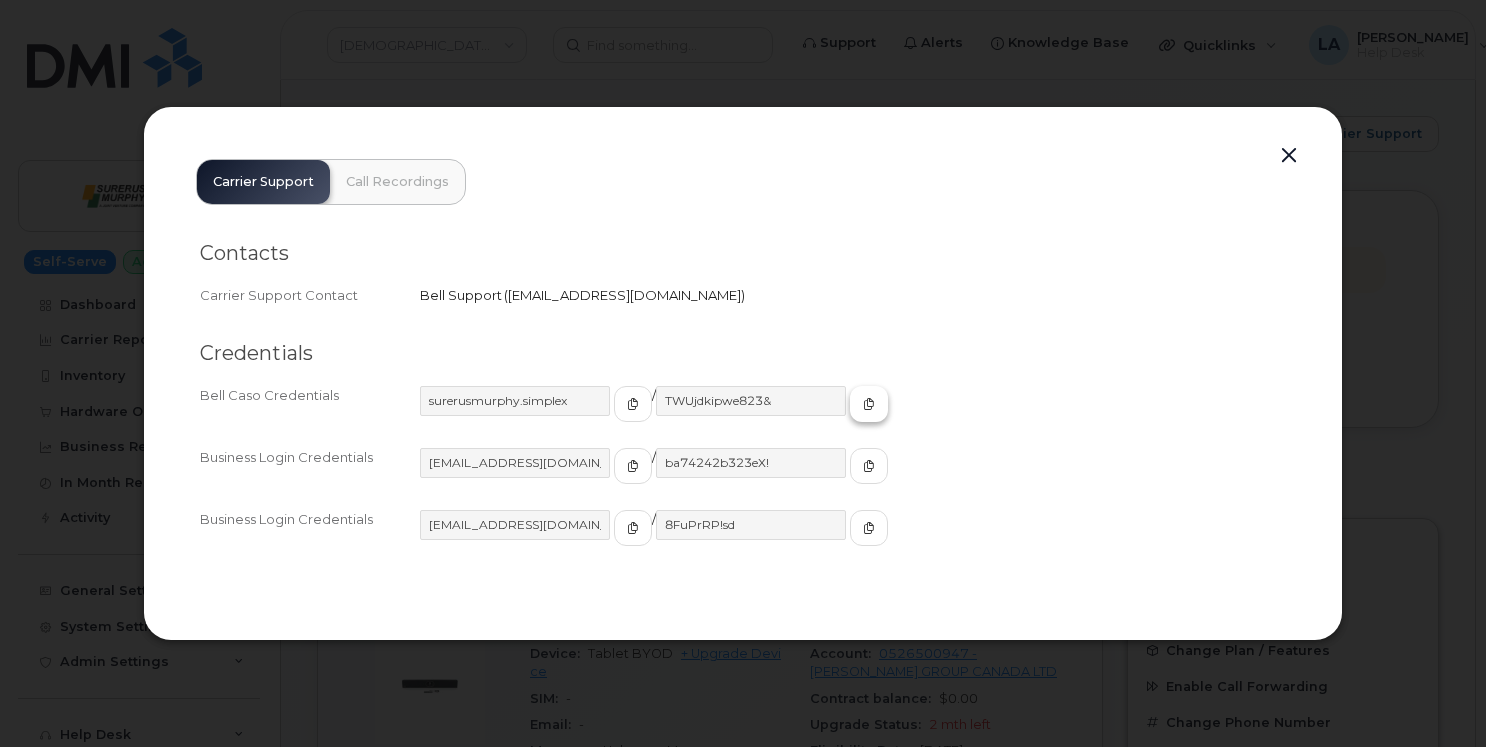 click at bounding box center [869, 404] 